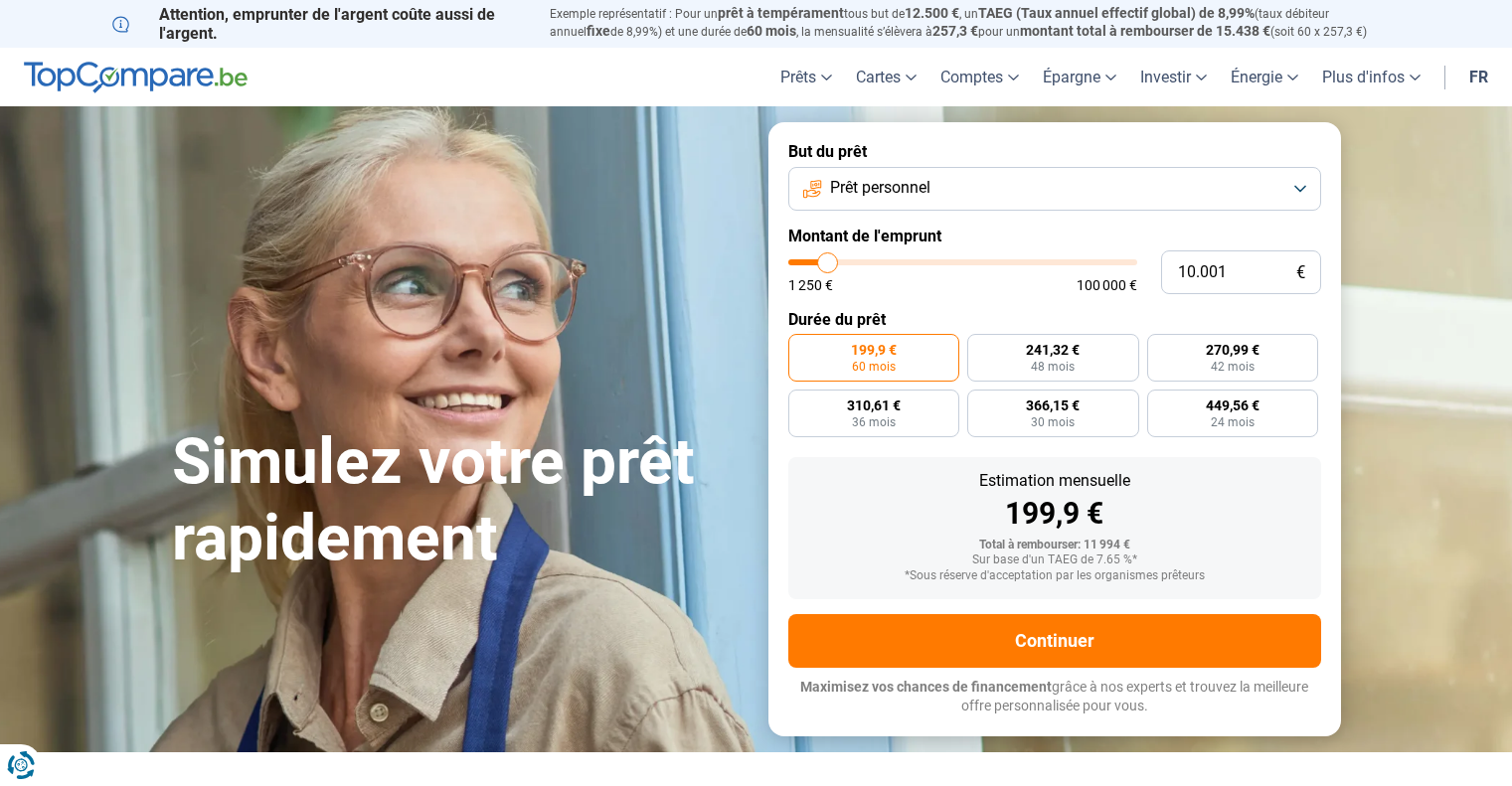 scroll, scrollTop: 0, scrollLeft: 0, axis: both 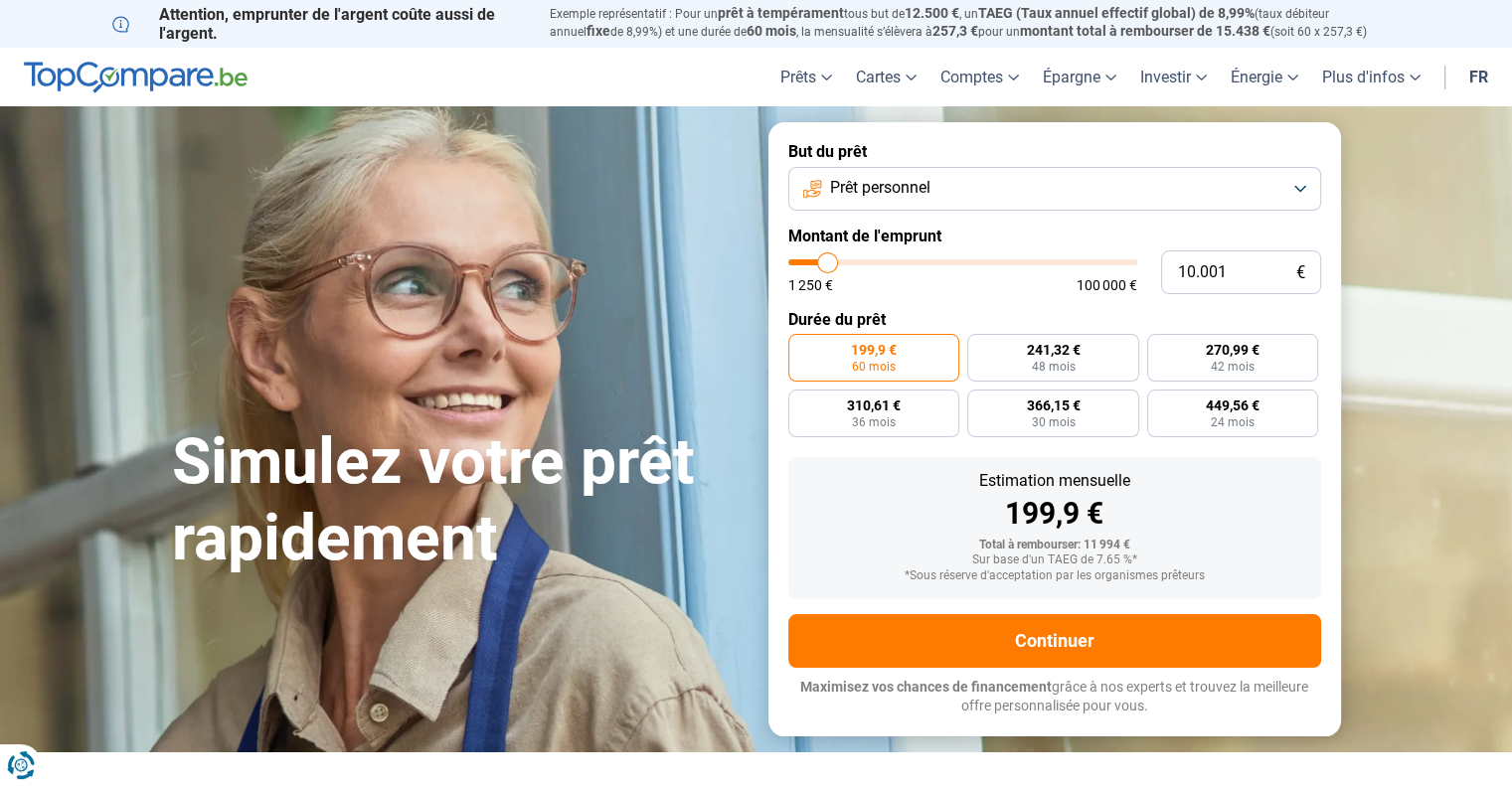 type on "11.500" 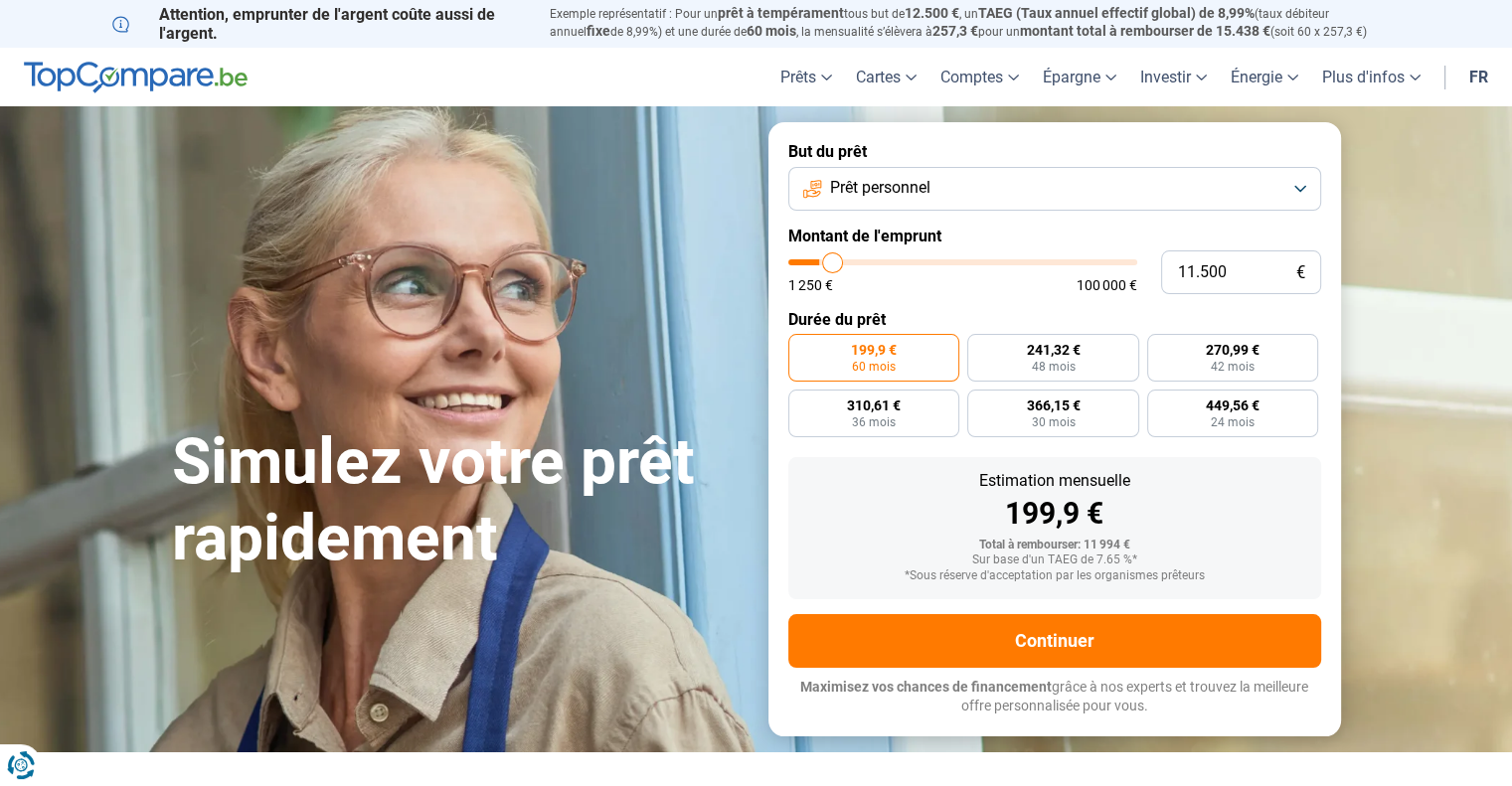 type on "14.250" 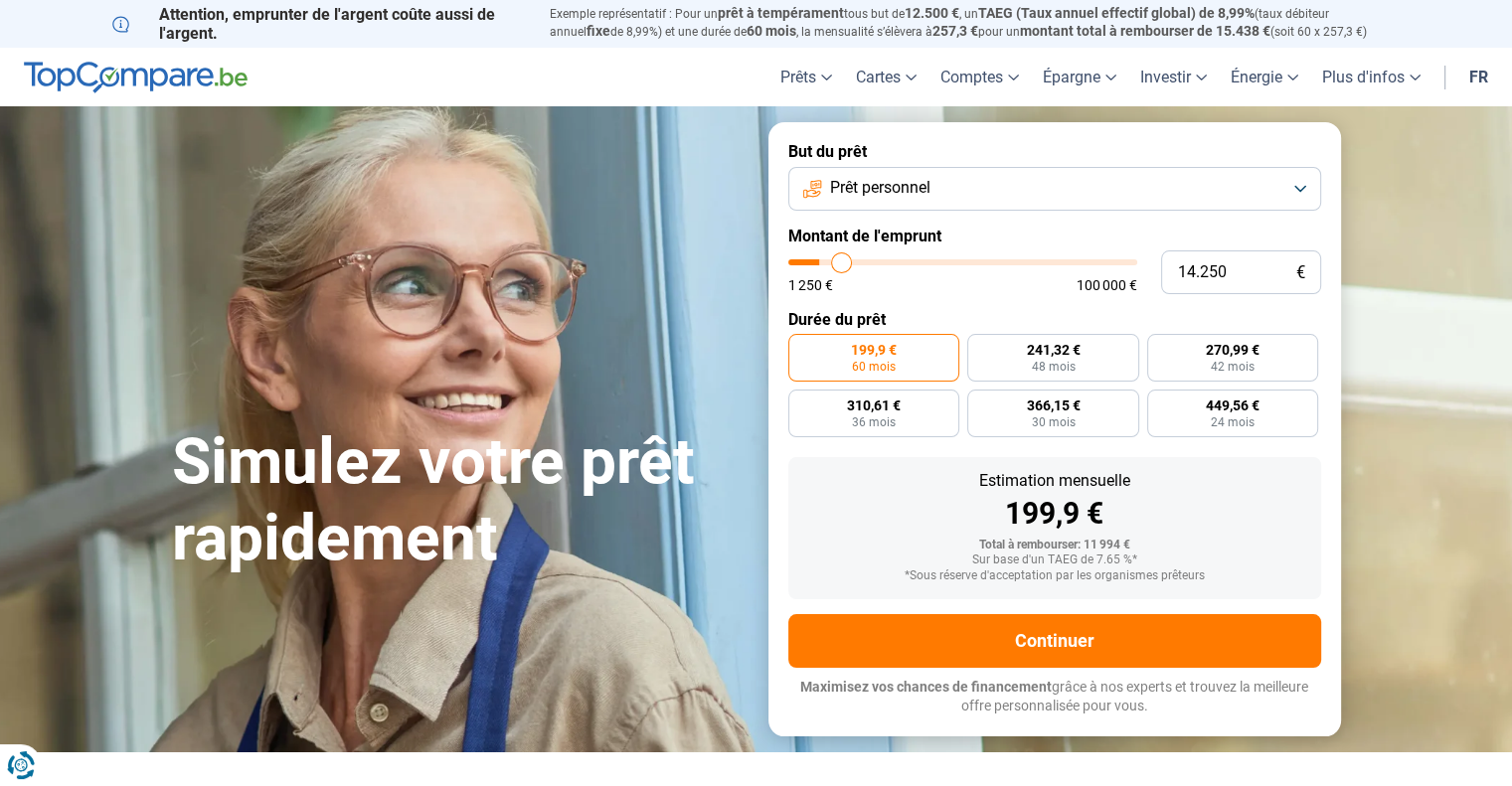 type on "18.750" 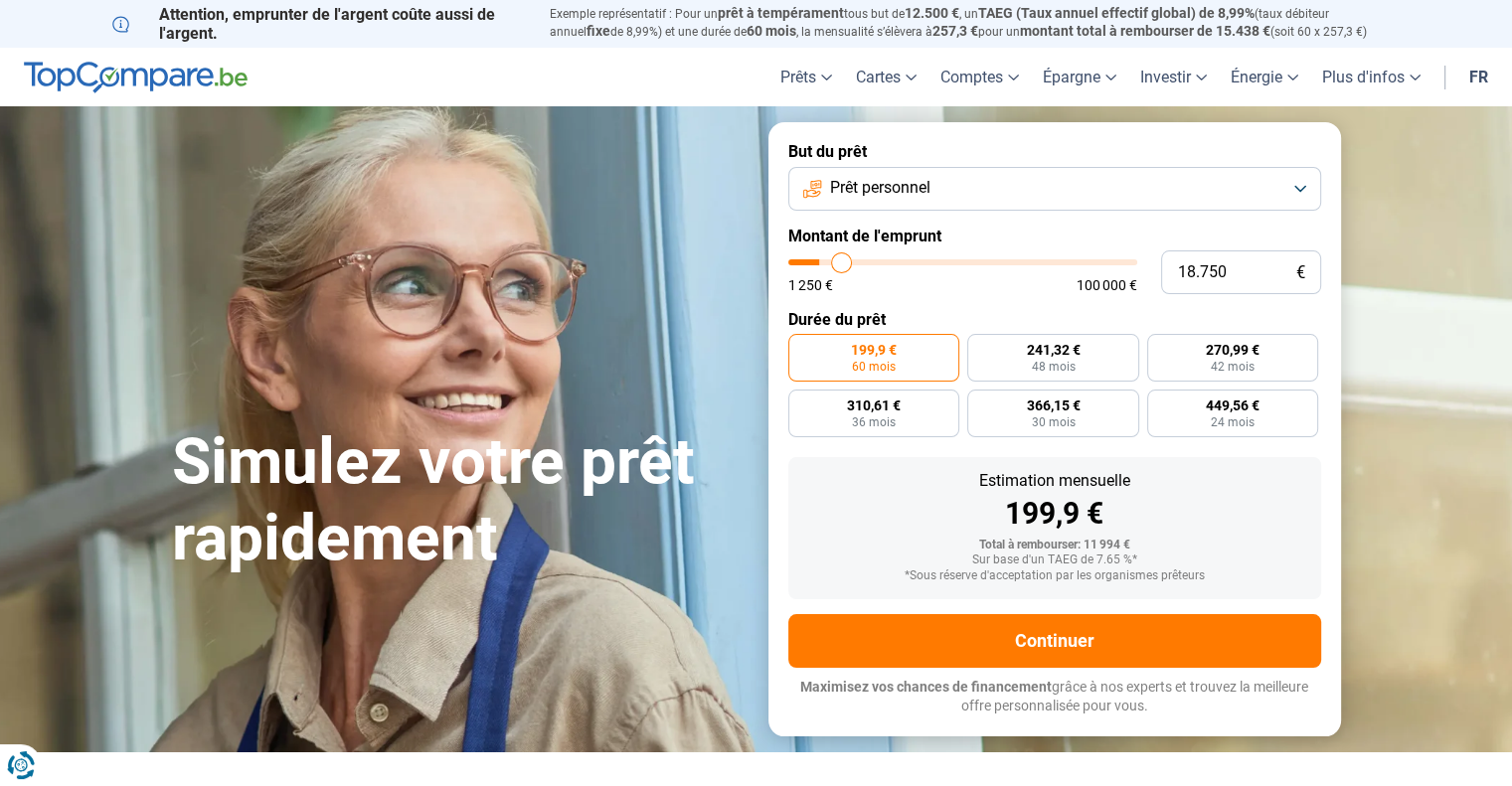 type on "18750" 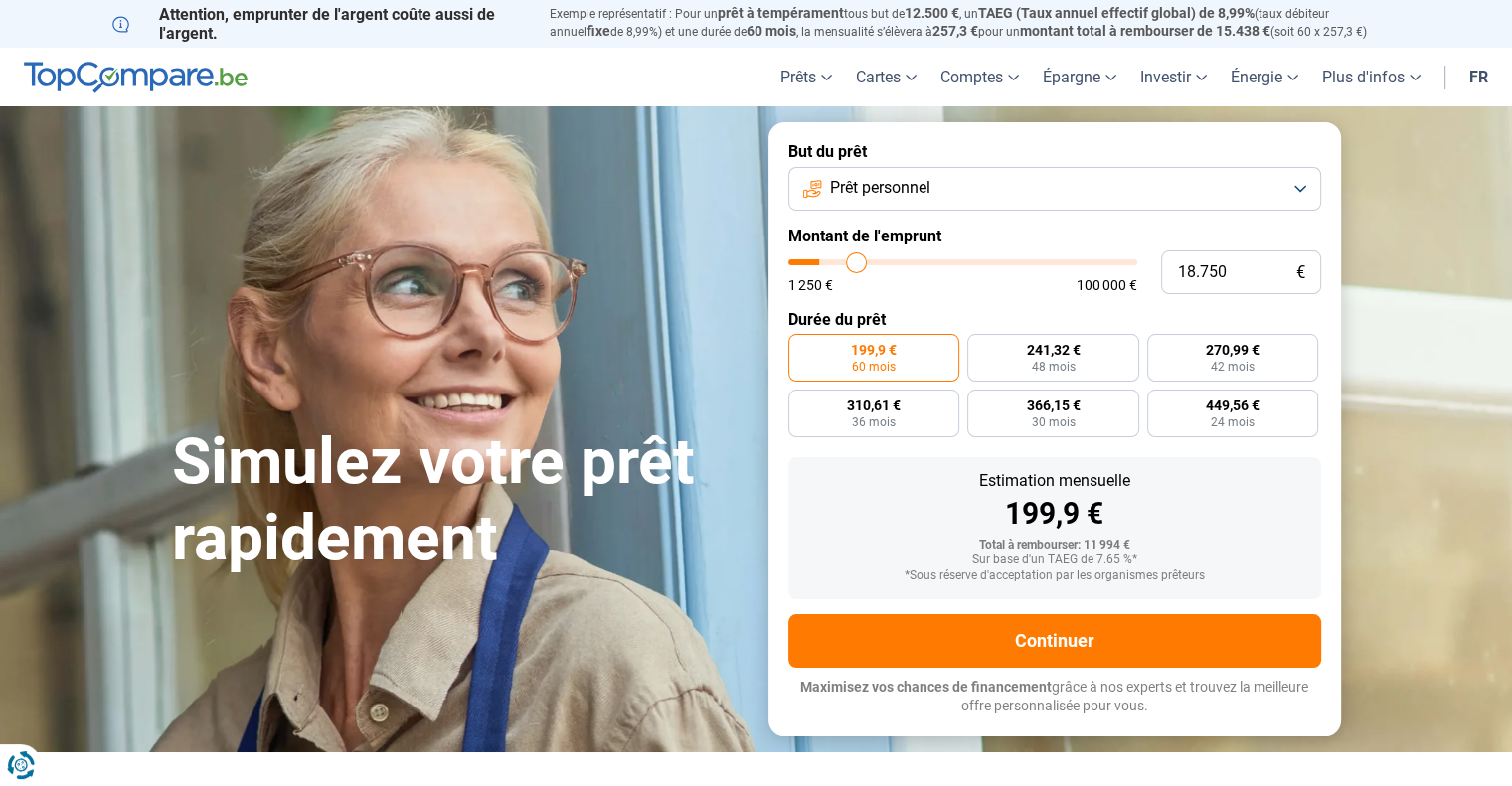 type on "24.750" 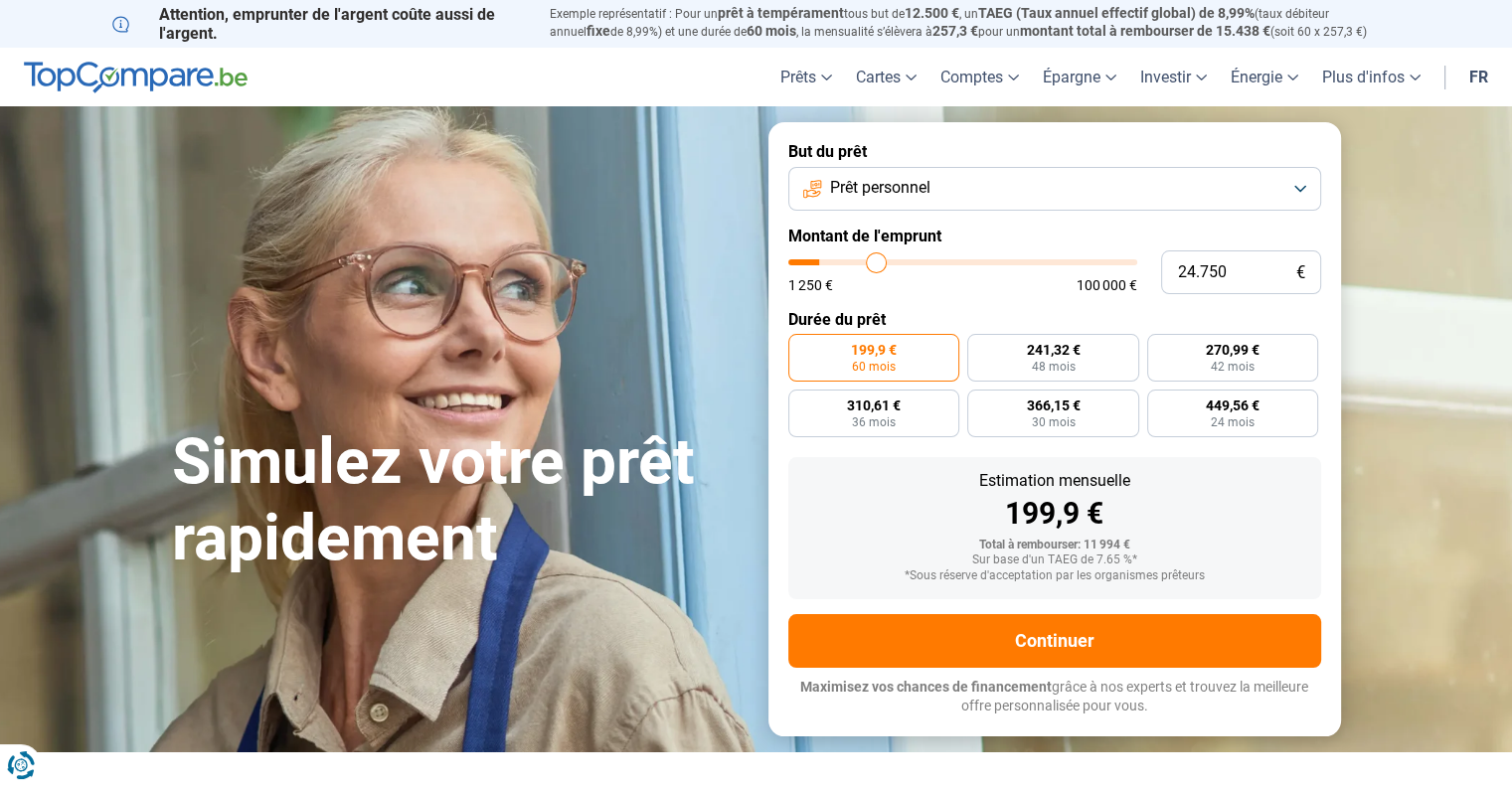 type on "31.750" 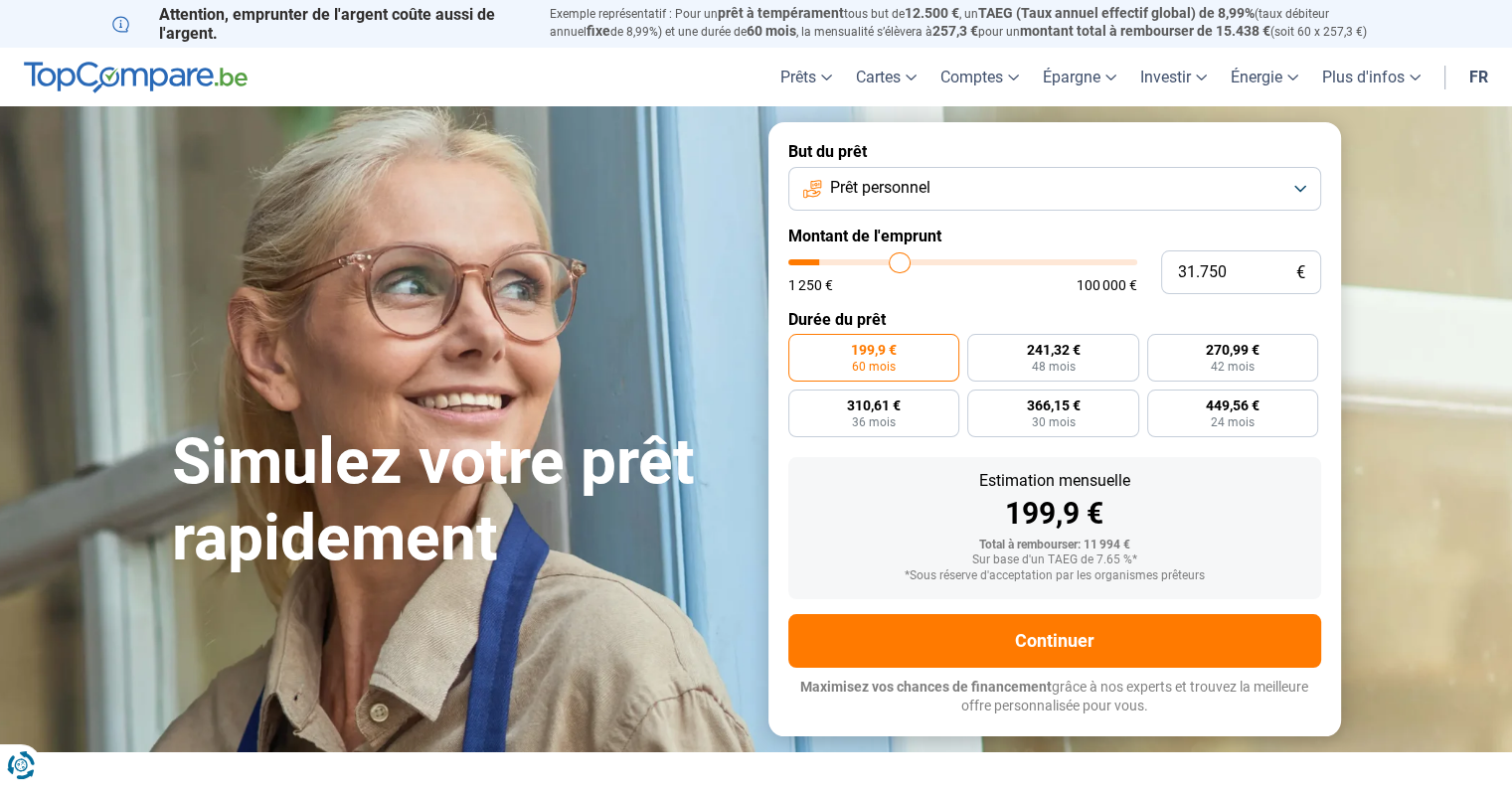 type on "40.000" 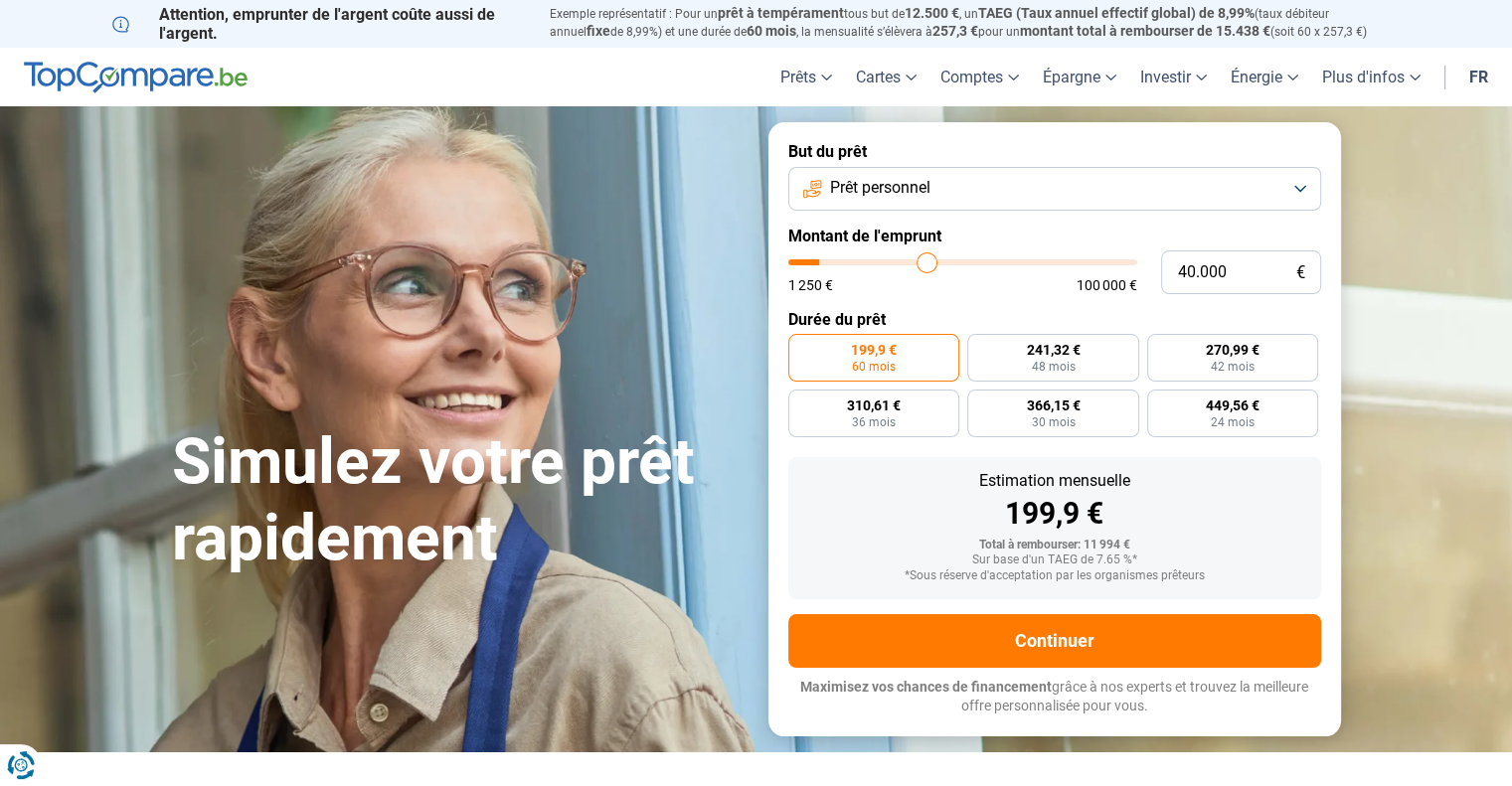 type on "48.000" 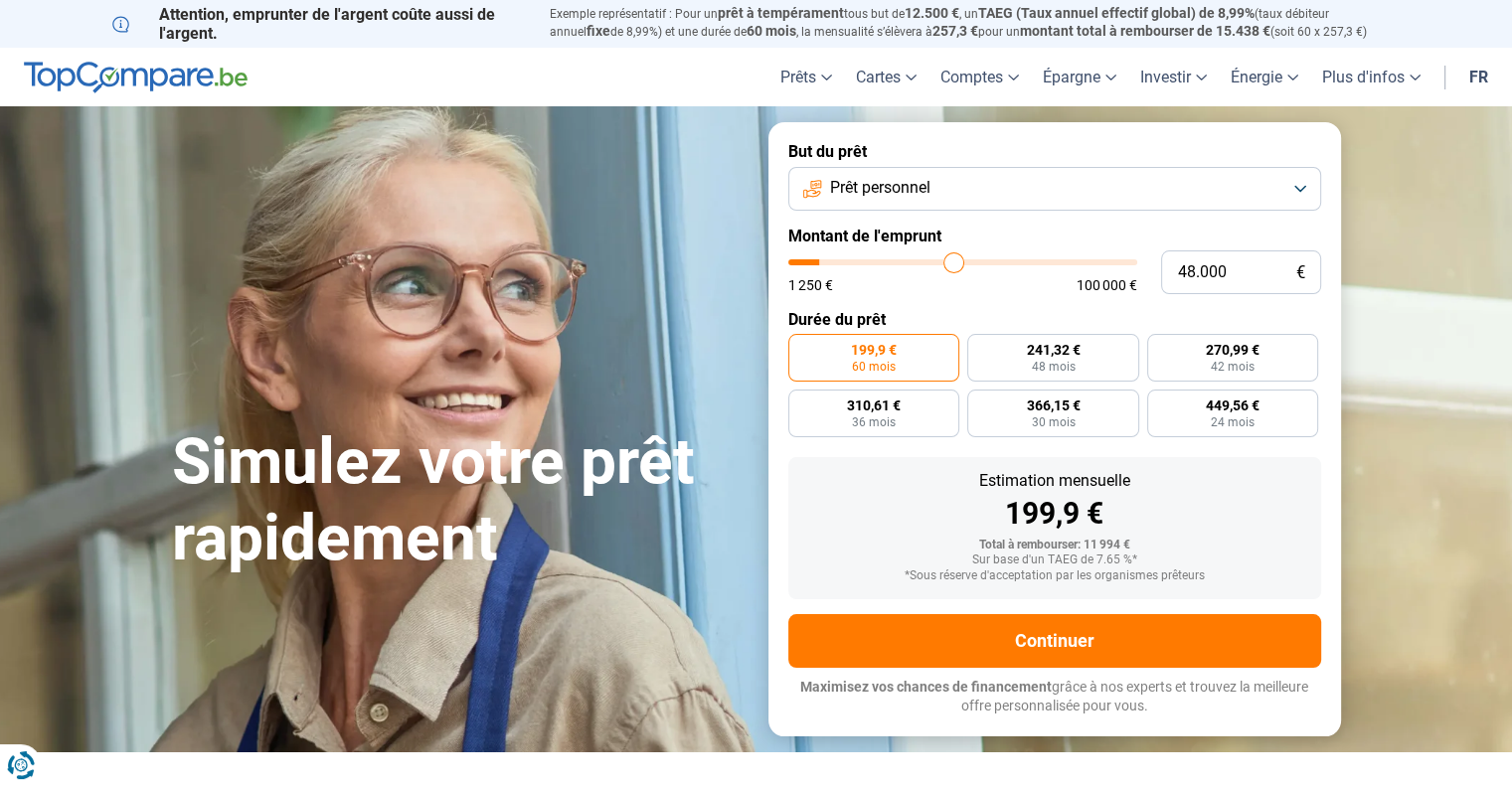 type on "55.250" 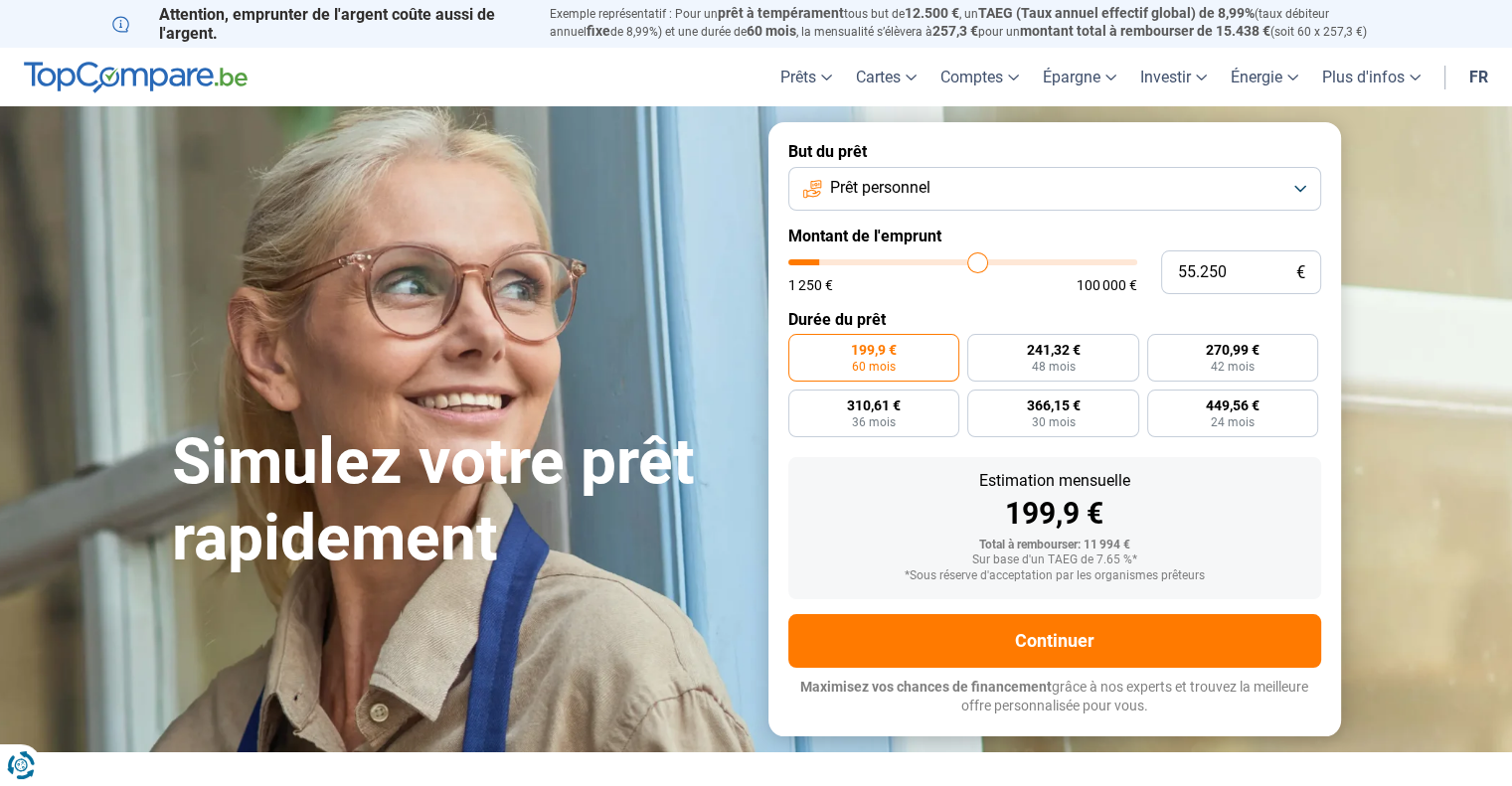 type on "63.000" 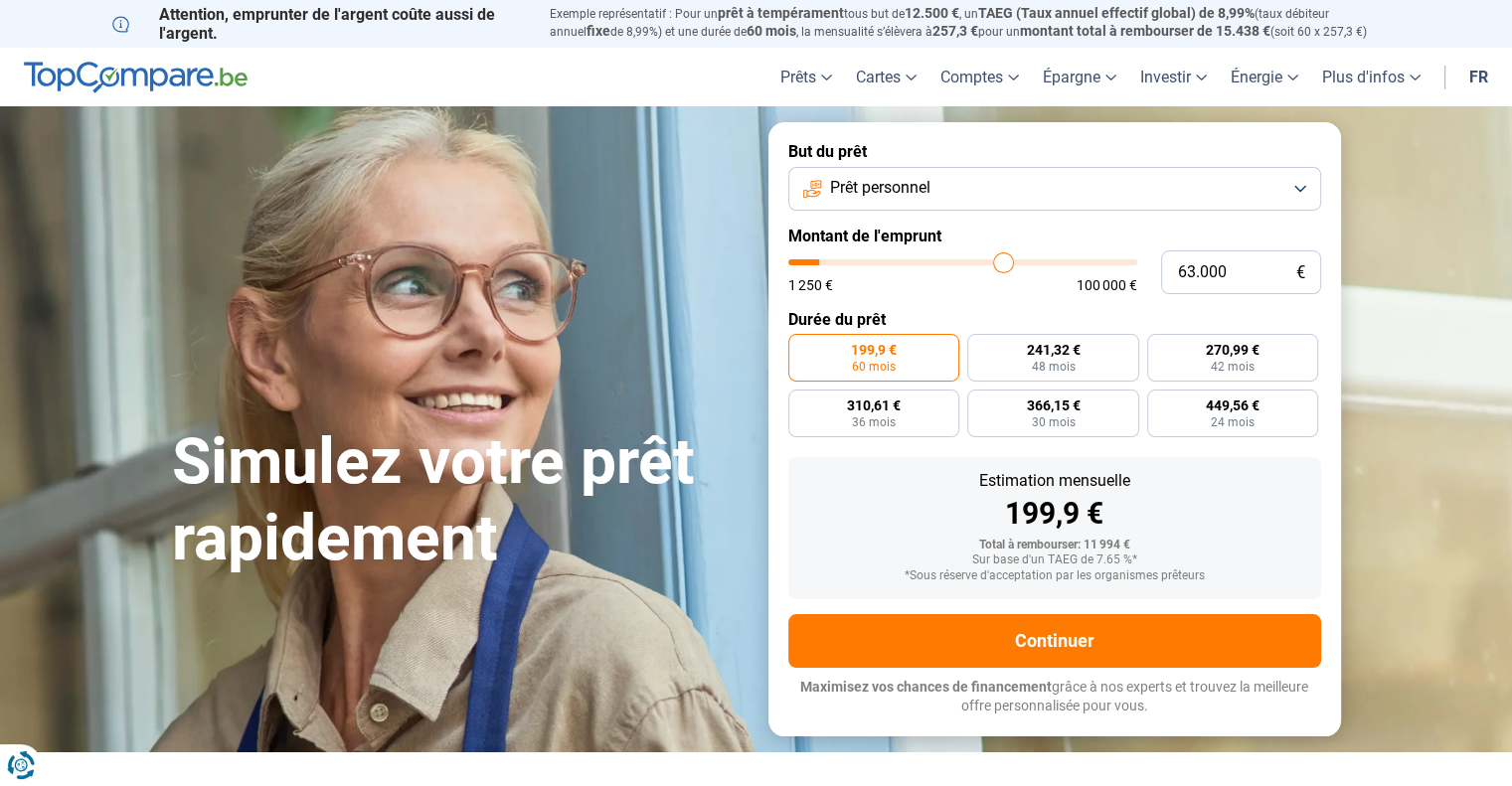 type on "69.750" 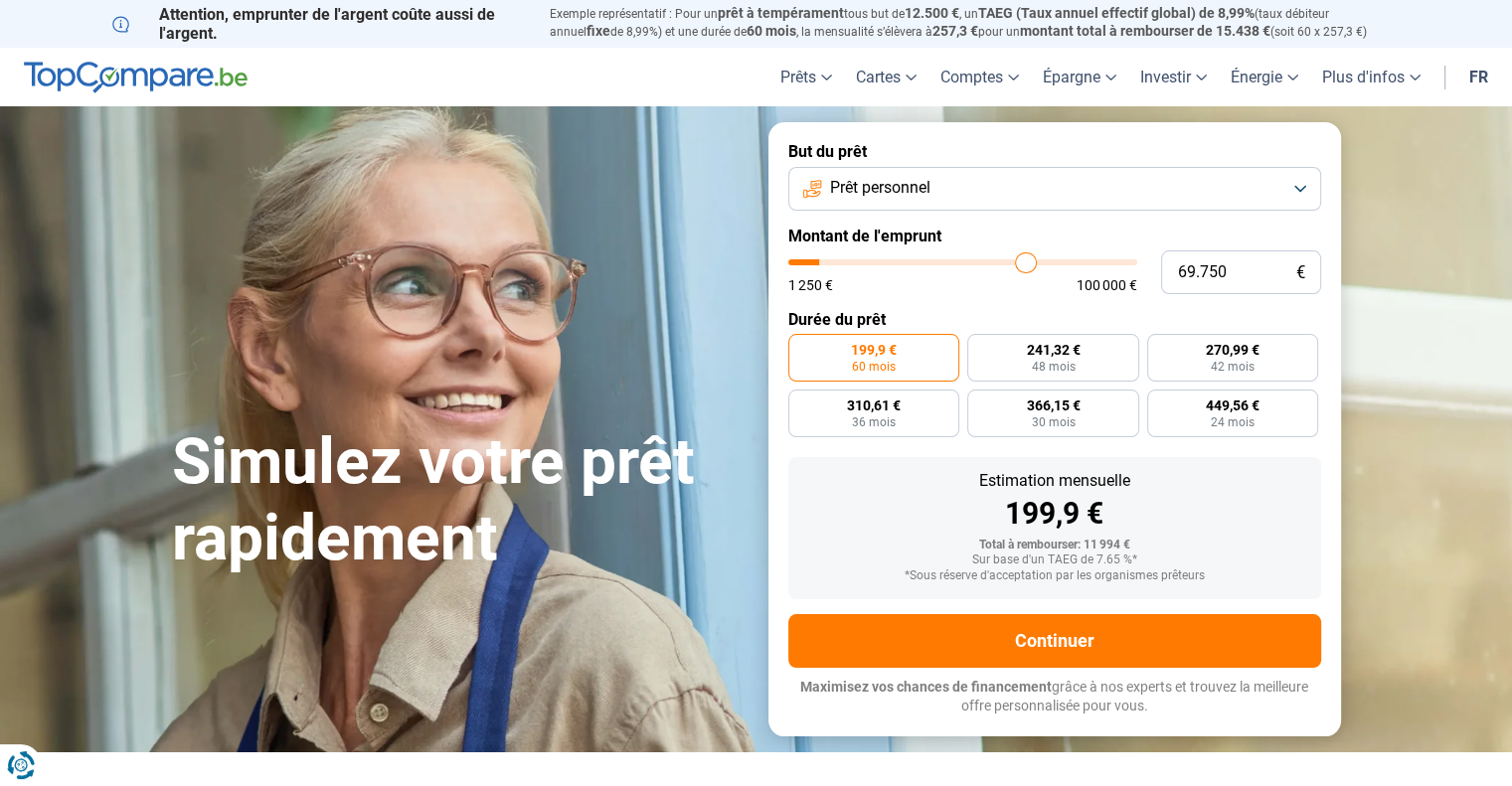 type on "75.250" 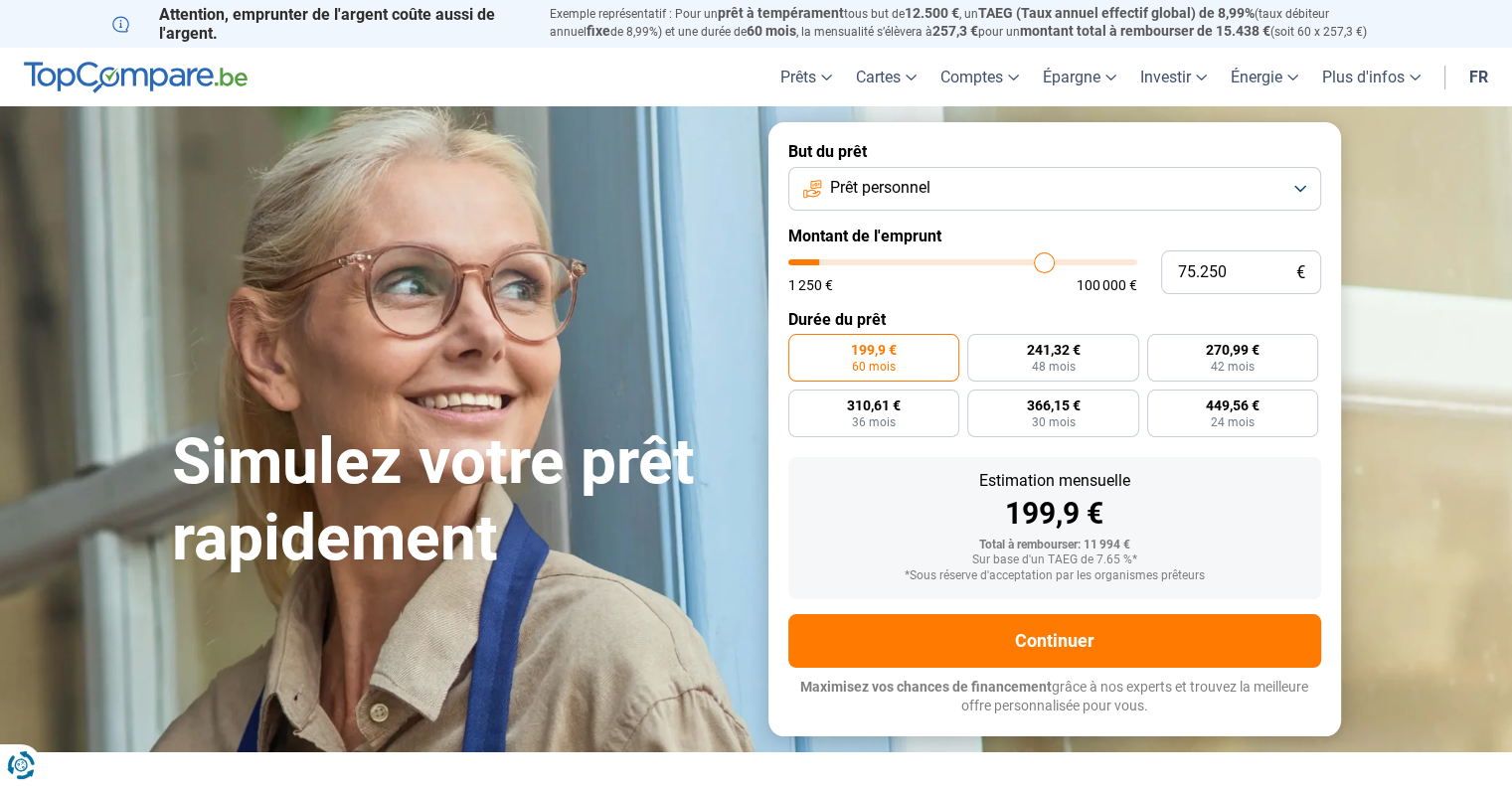type on "78.000" 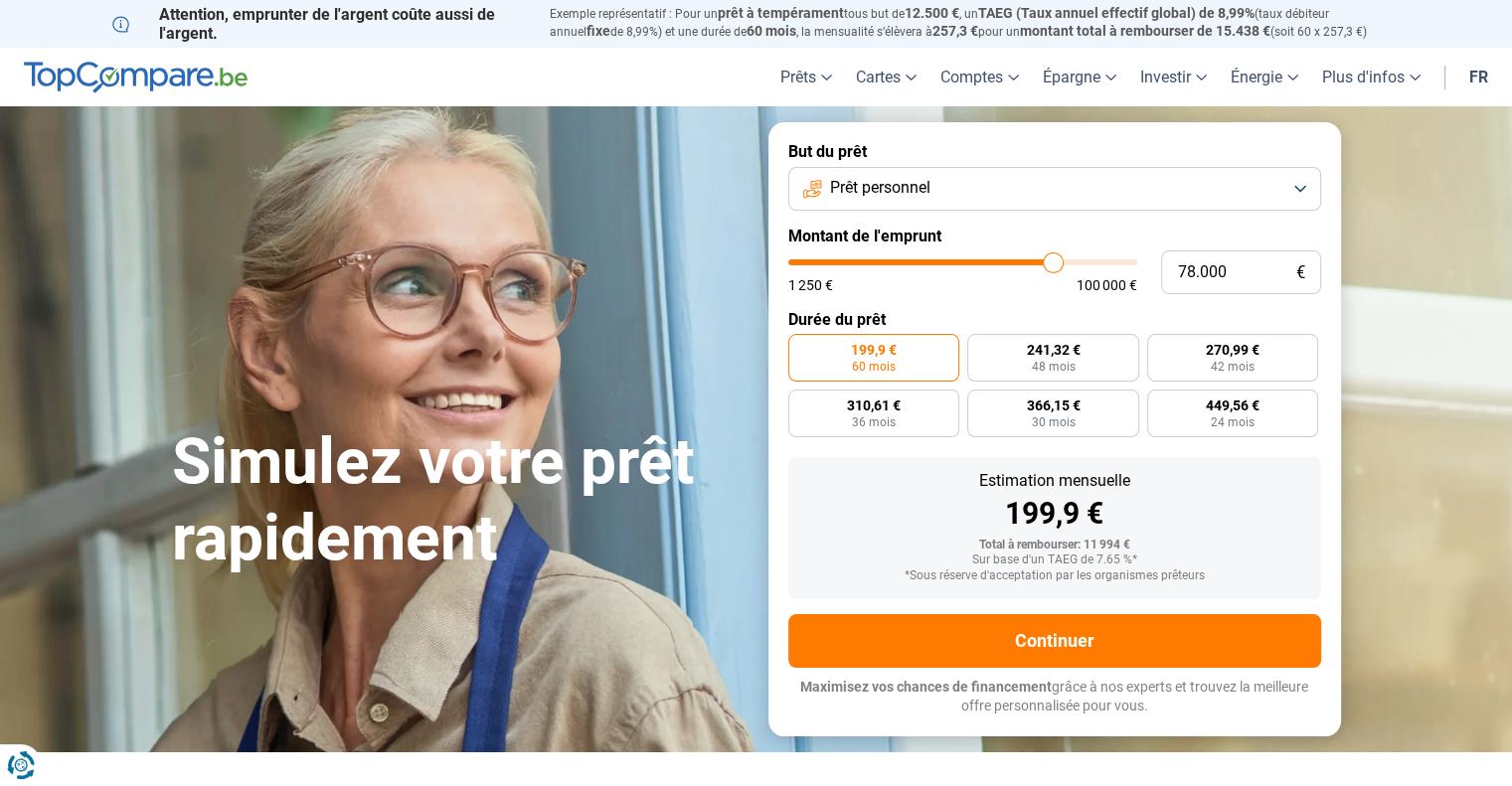 type on "79.250" 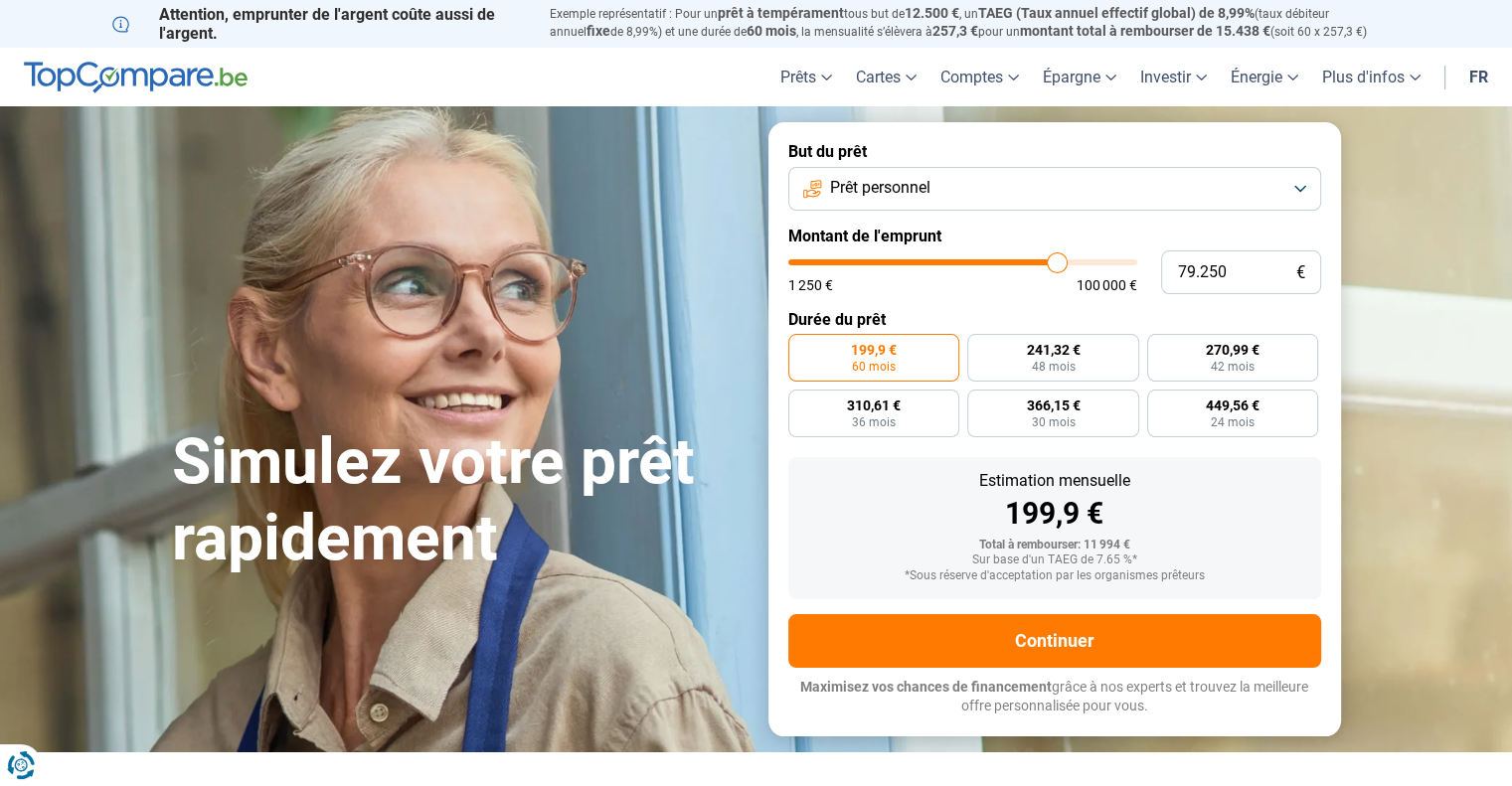 type on "80.250" 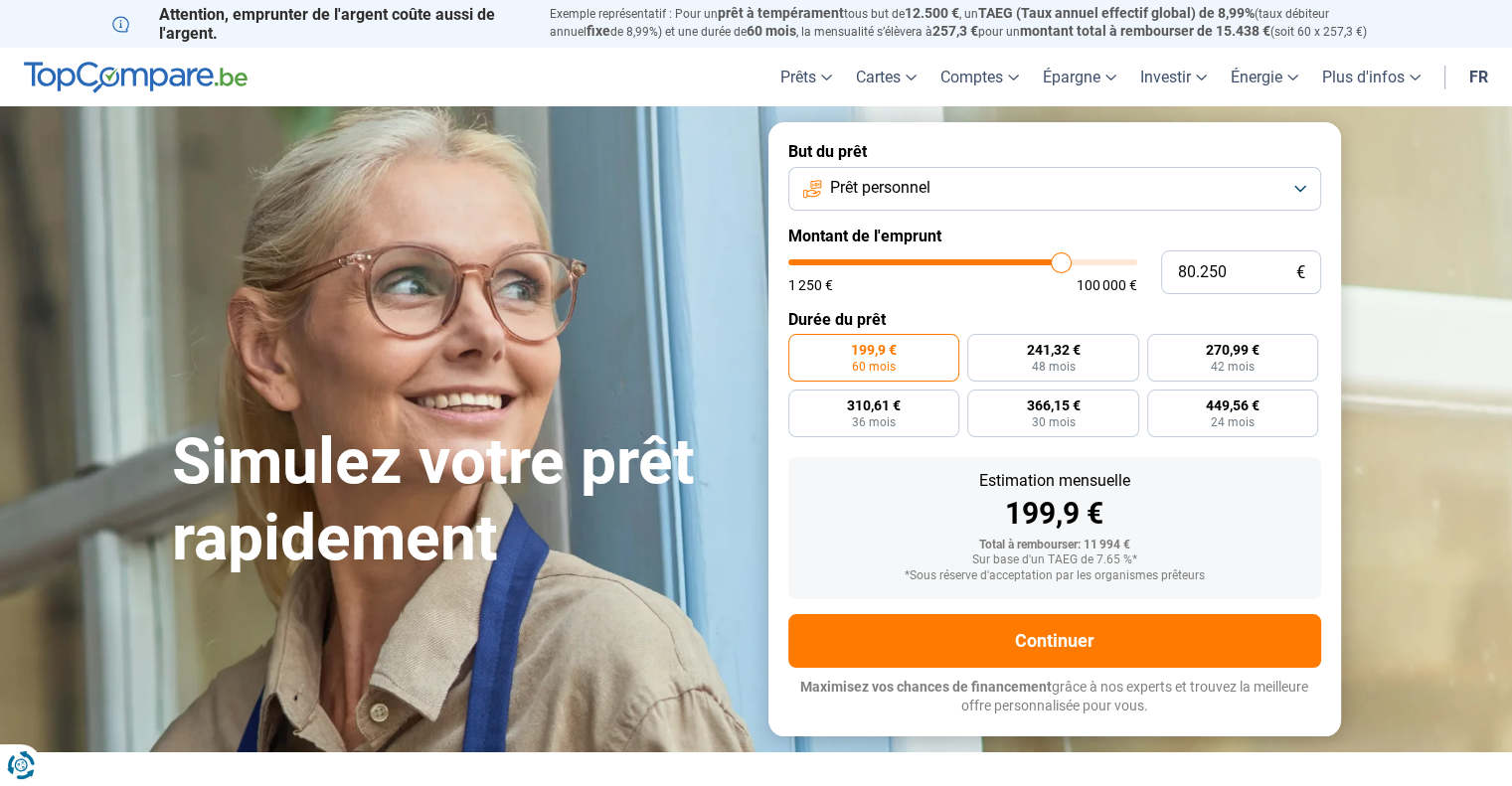 type on "79.250" 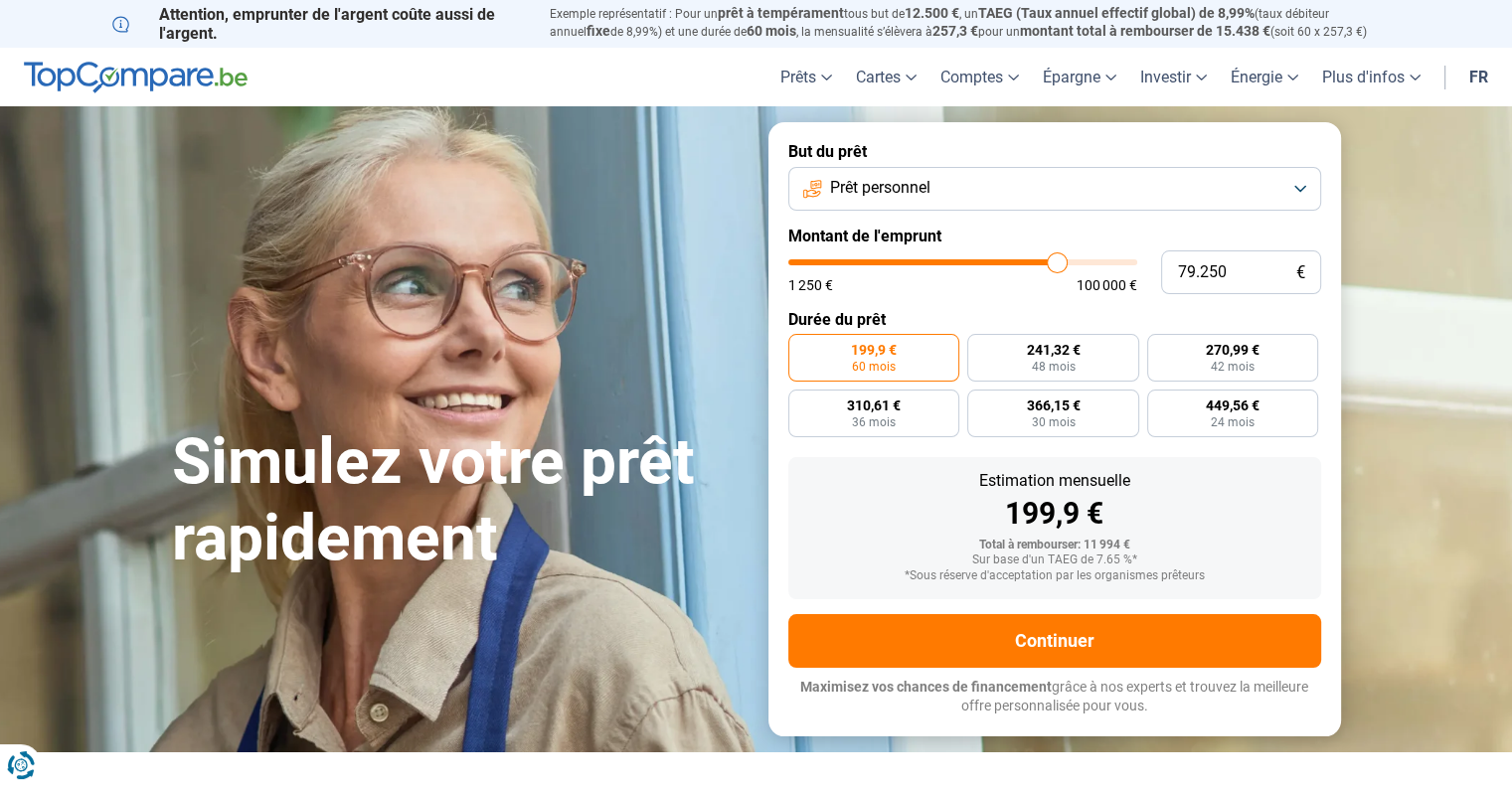type on "76.250" 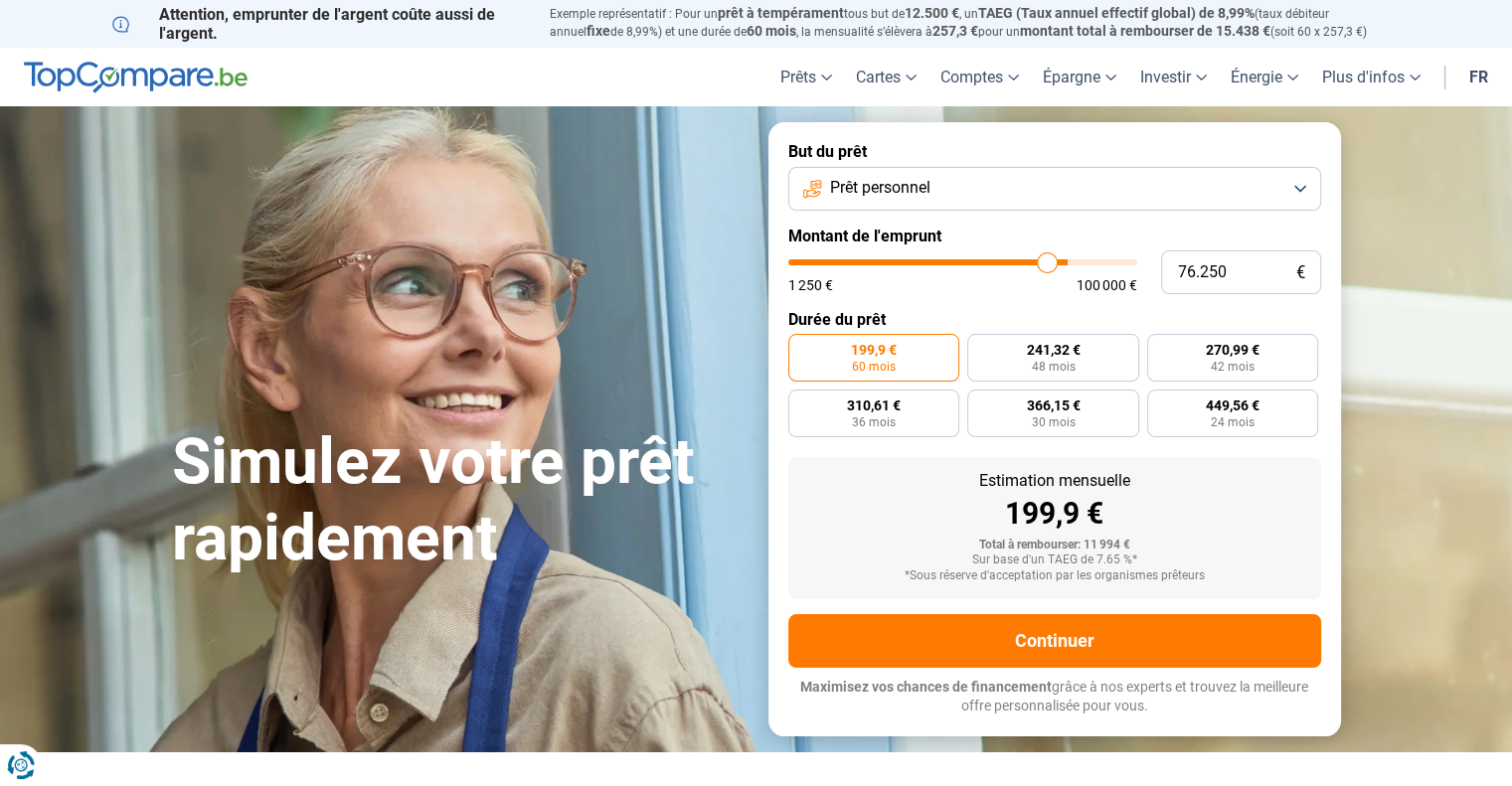 type on "72.500" 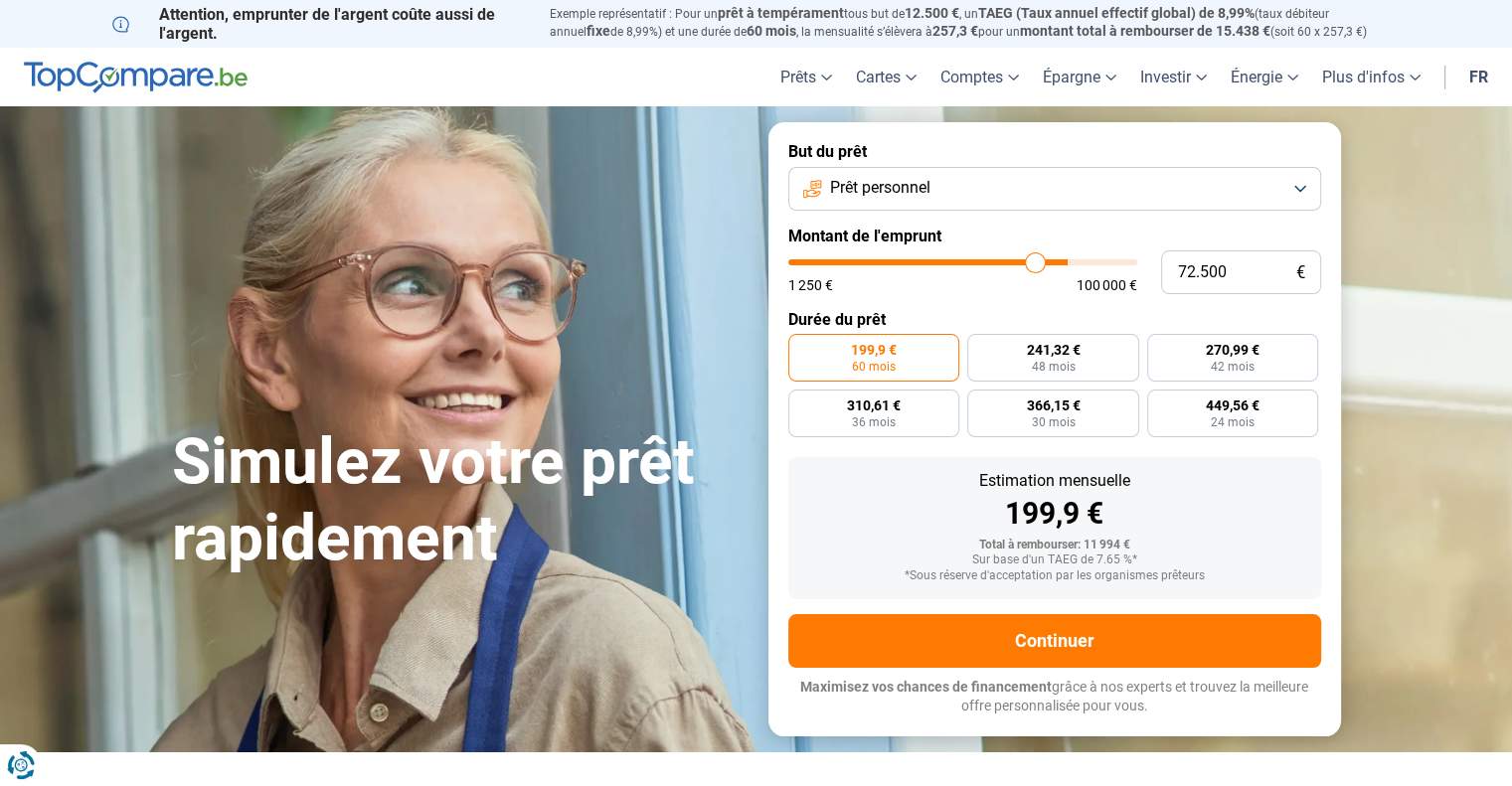 type on "69.750" 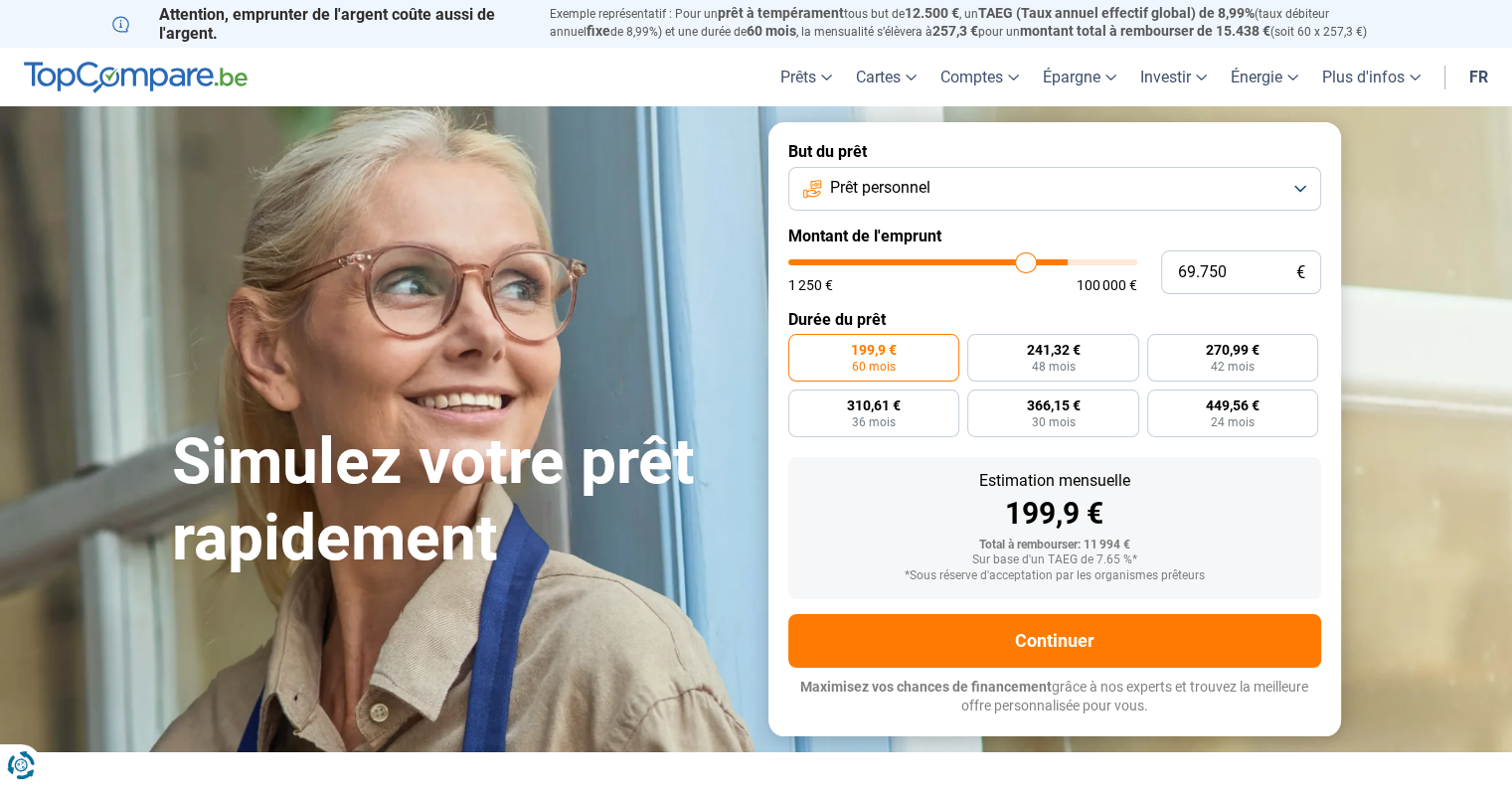 type on "67.500" 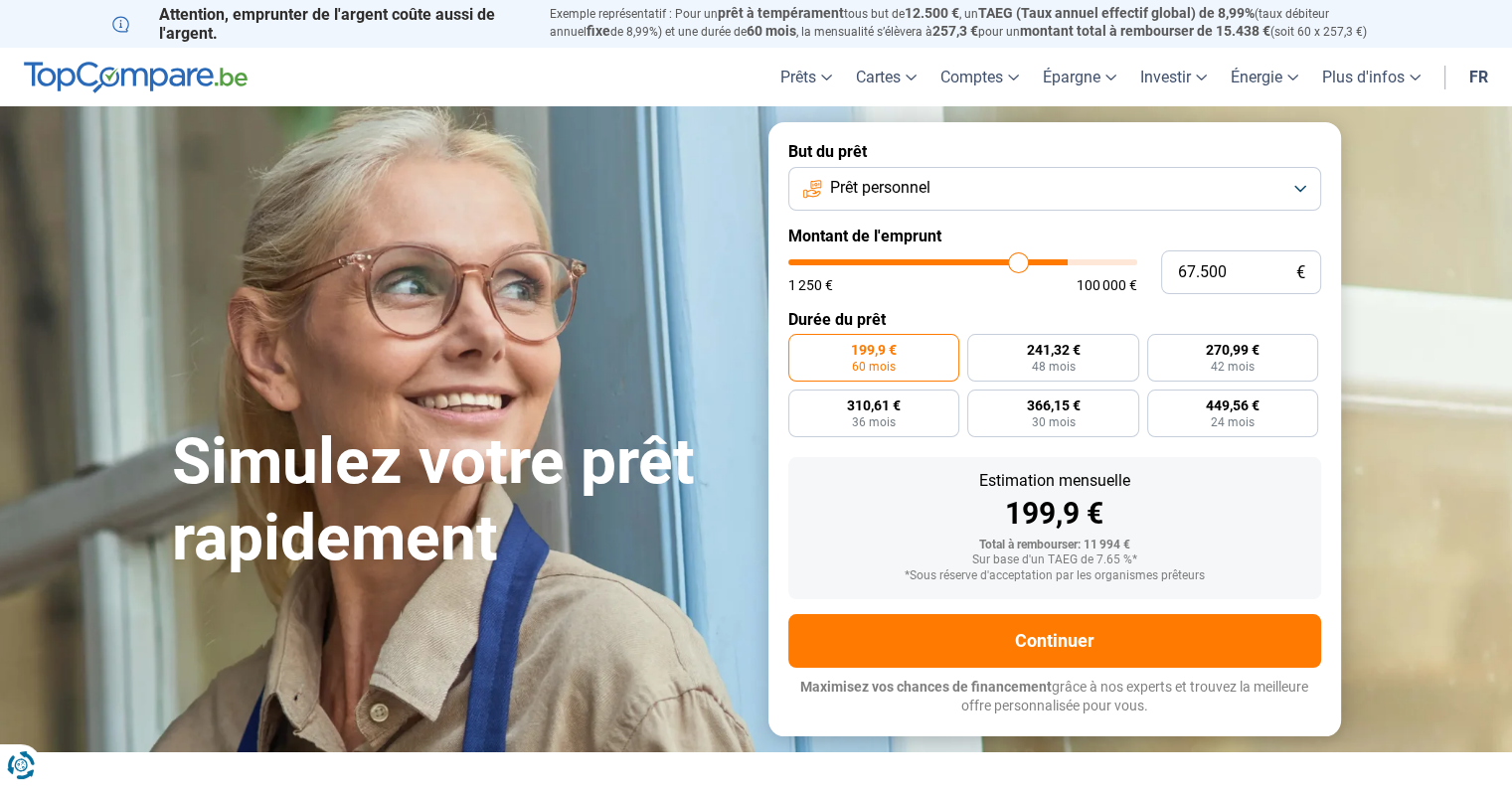 type on "66.500" 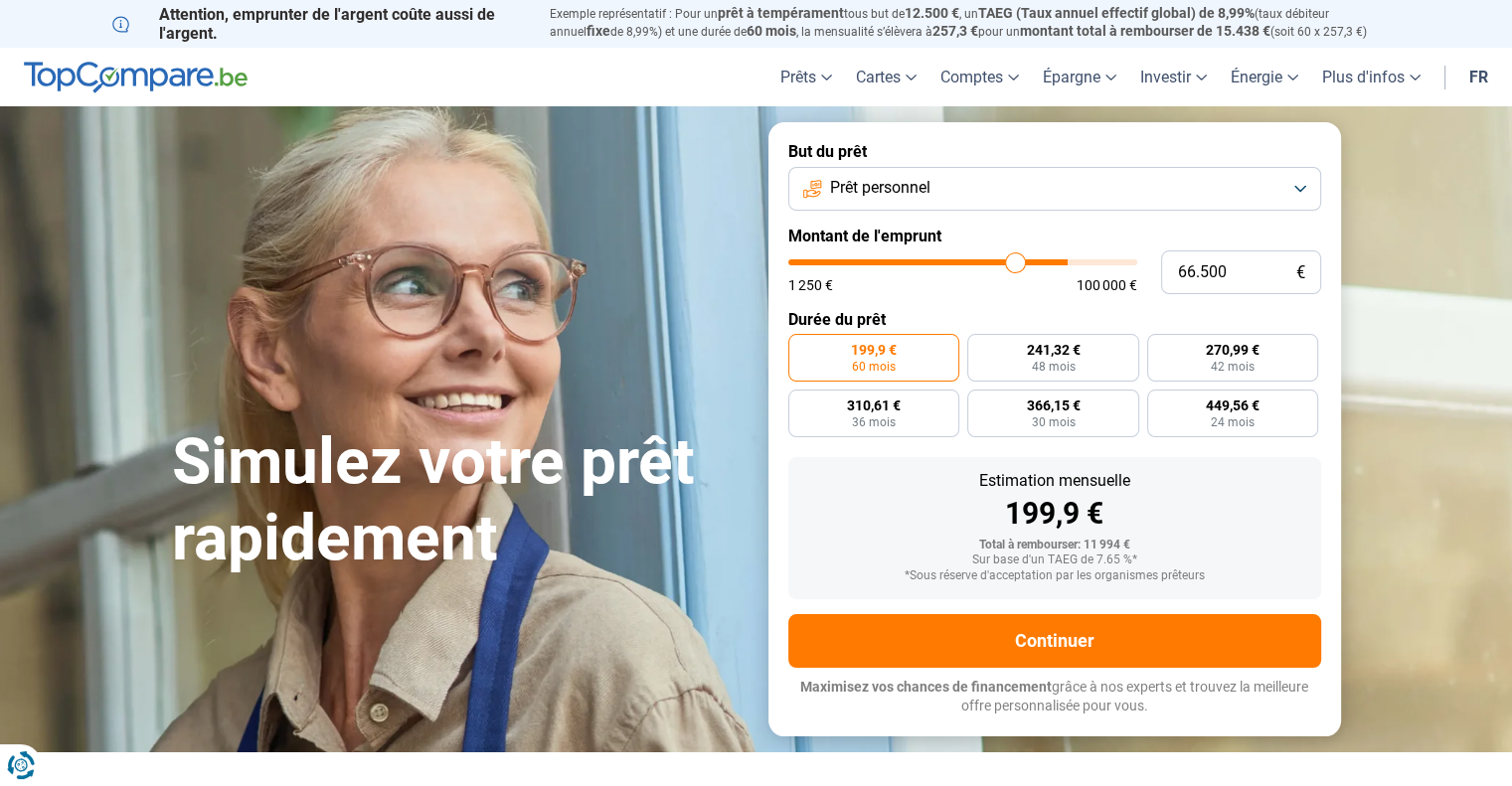type on "66.250" 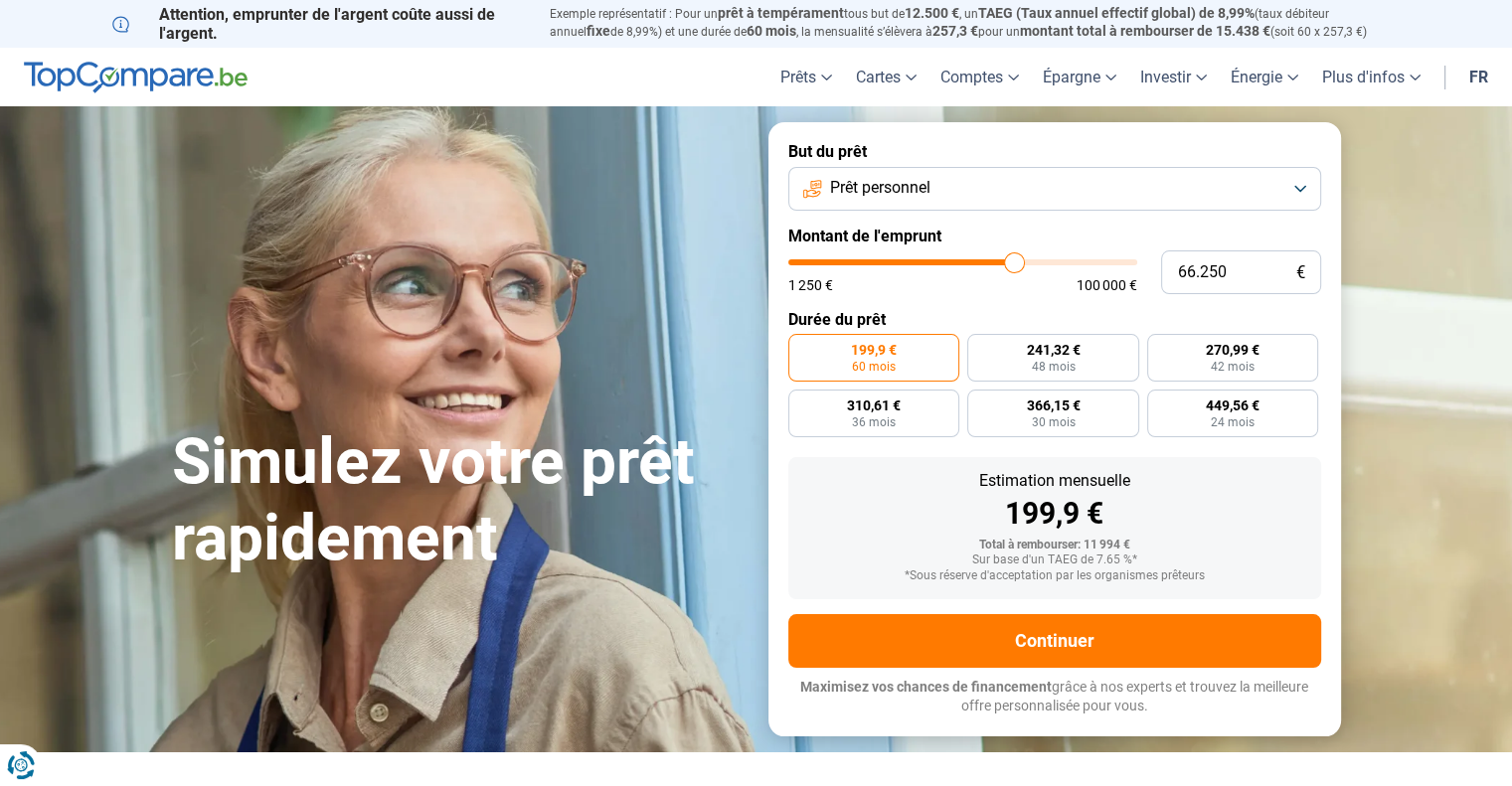 type on "65.500" 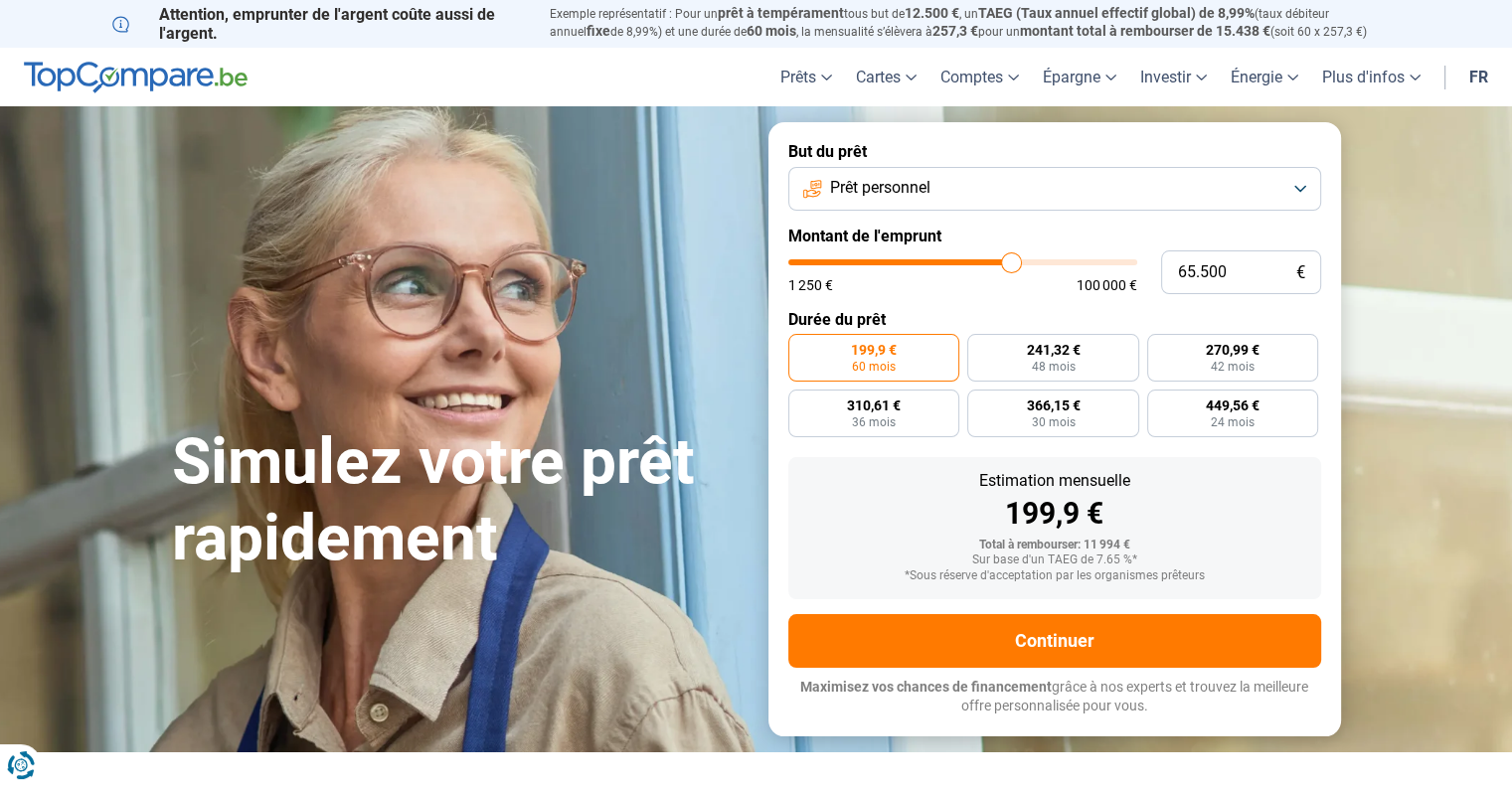 type on "64.250" 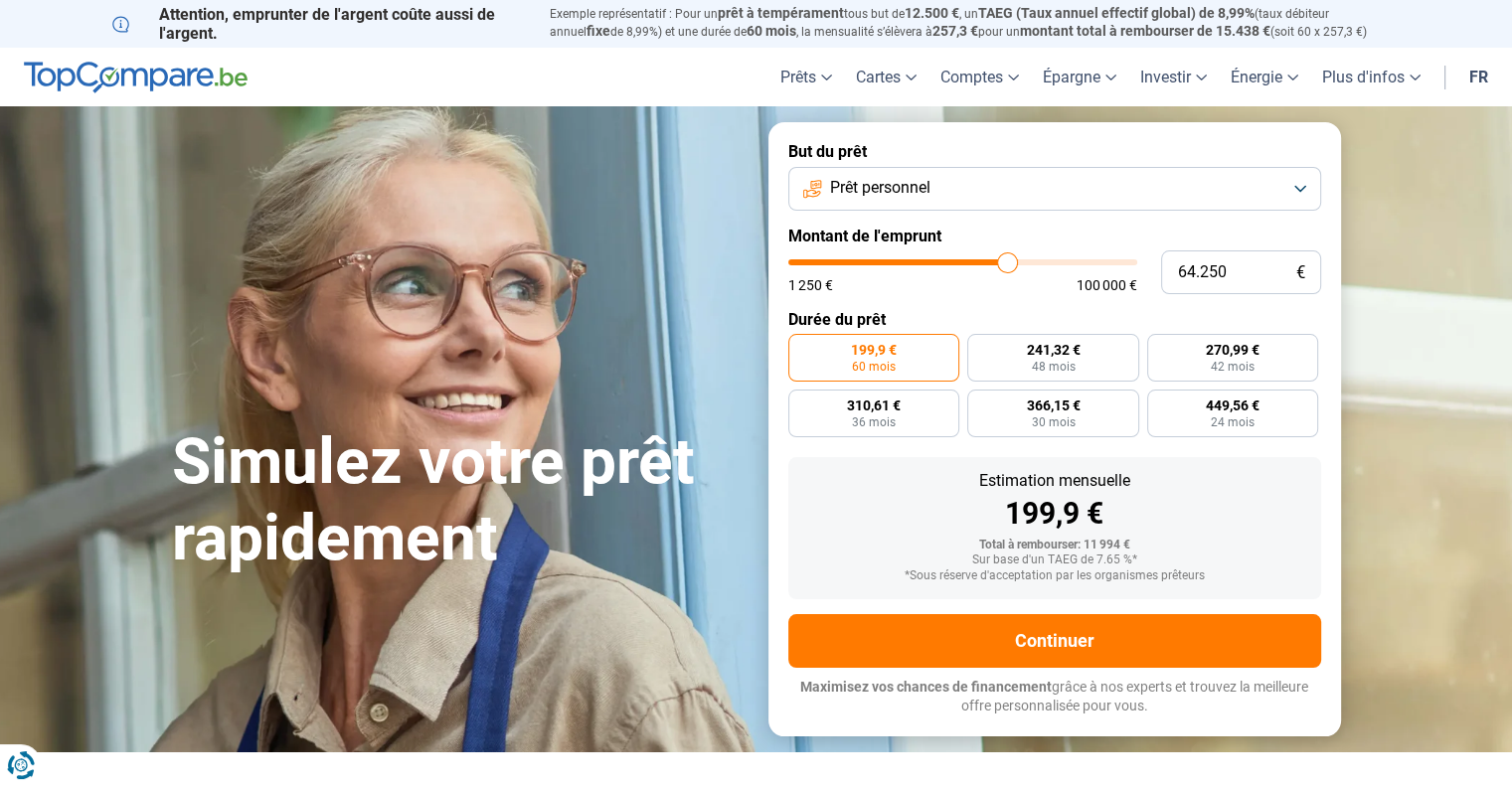 type on "62.500" 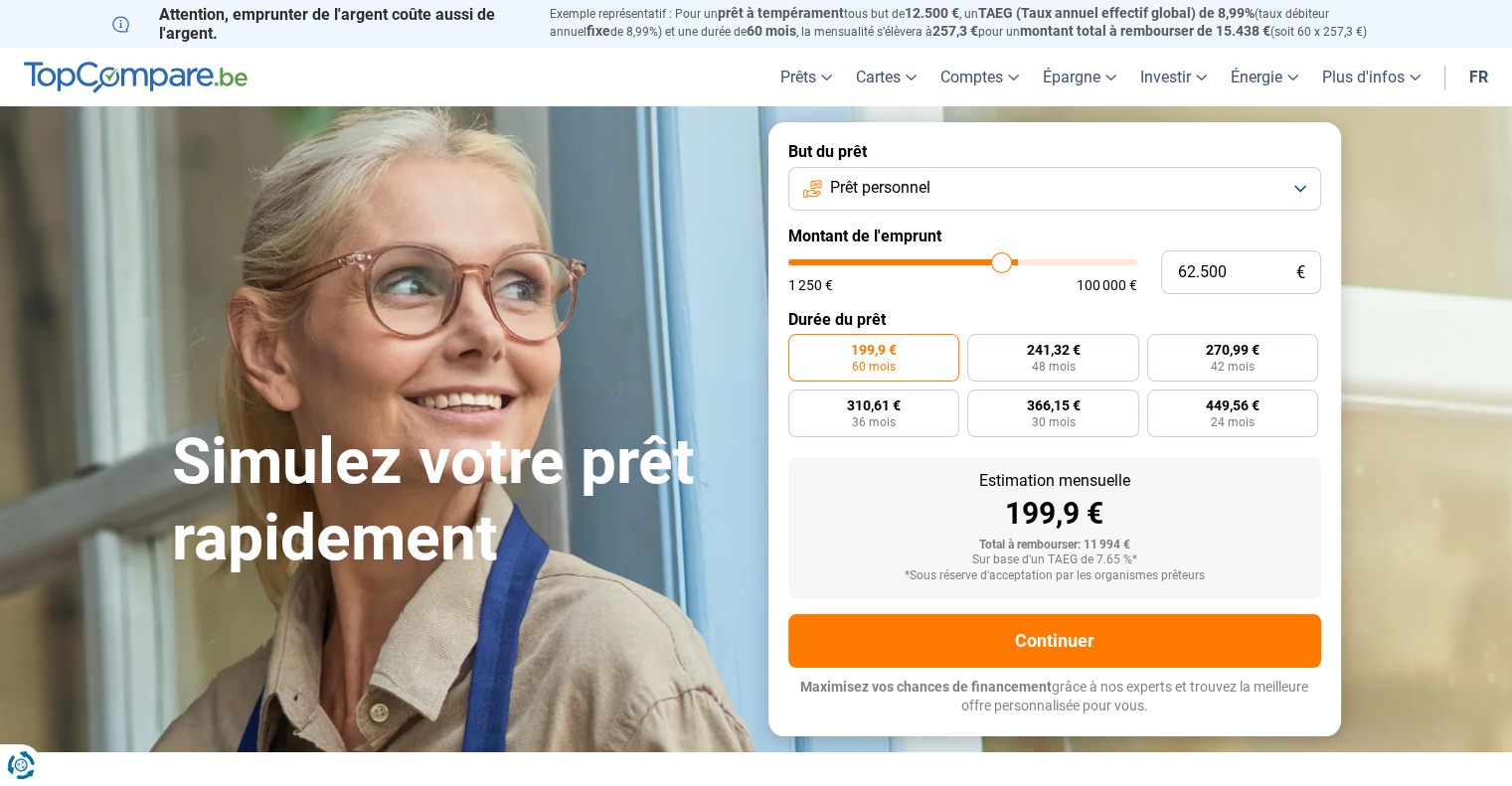 type on "59.750" 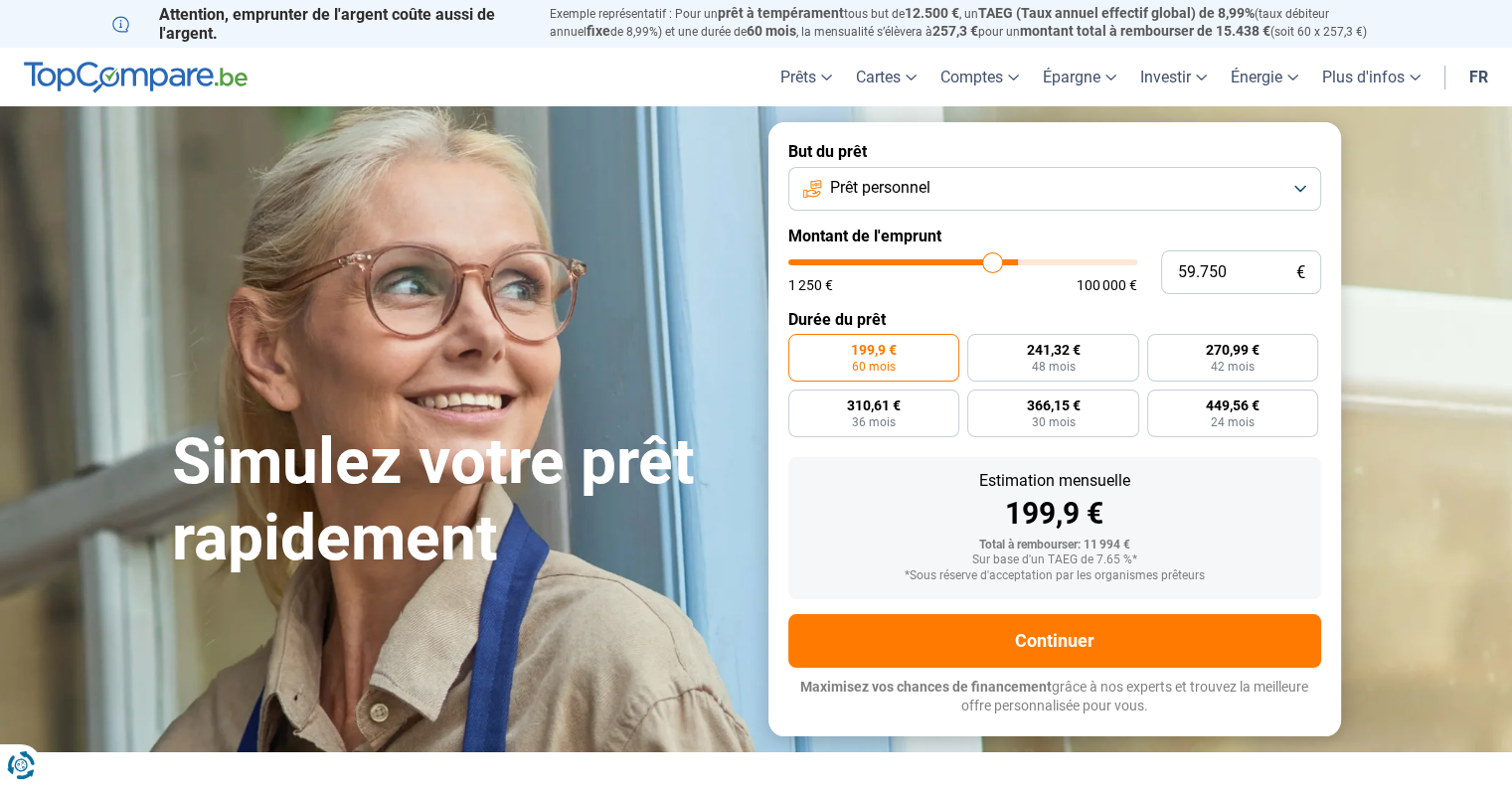 type on "55.500" 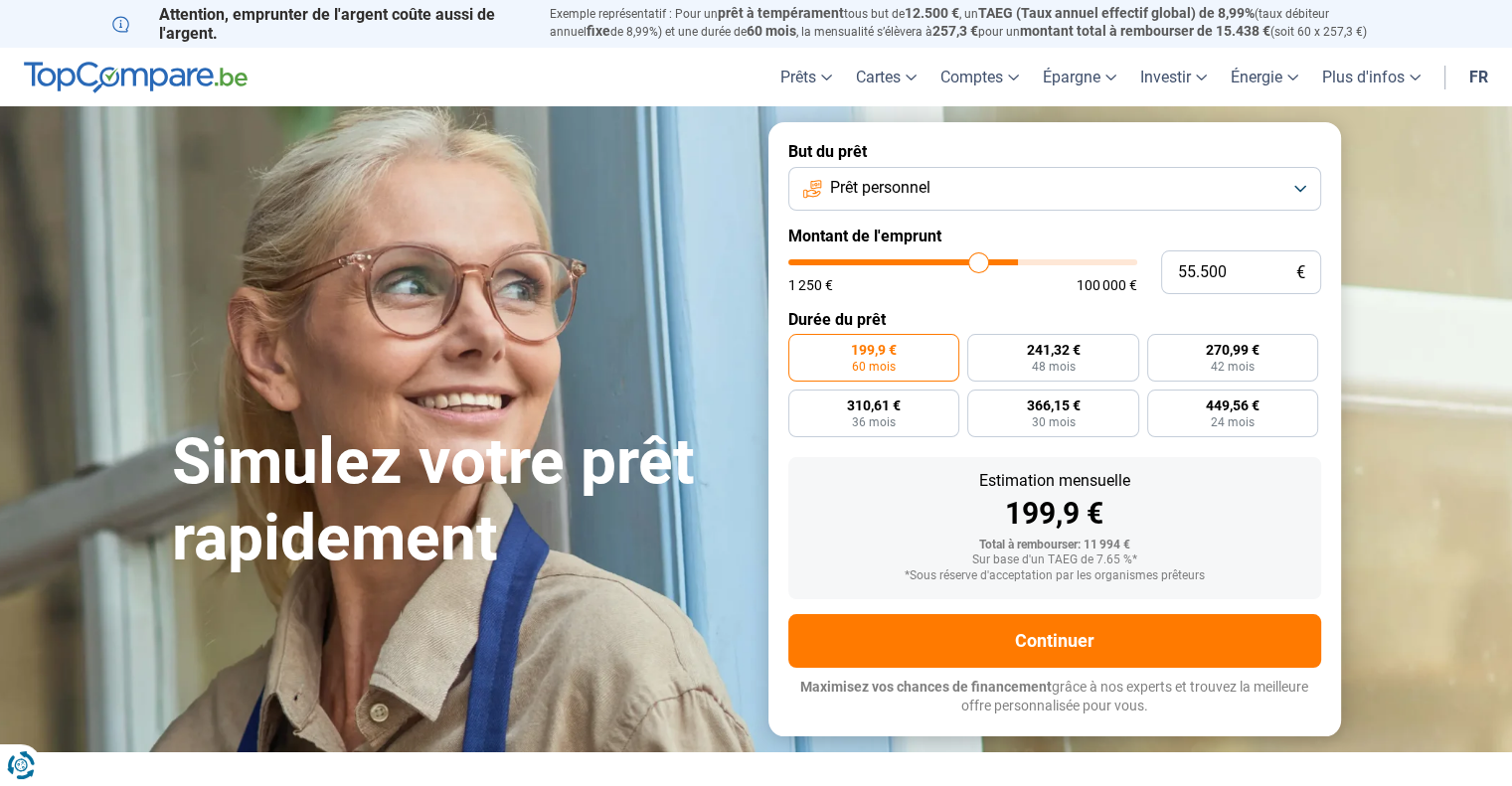 type on "49.500" 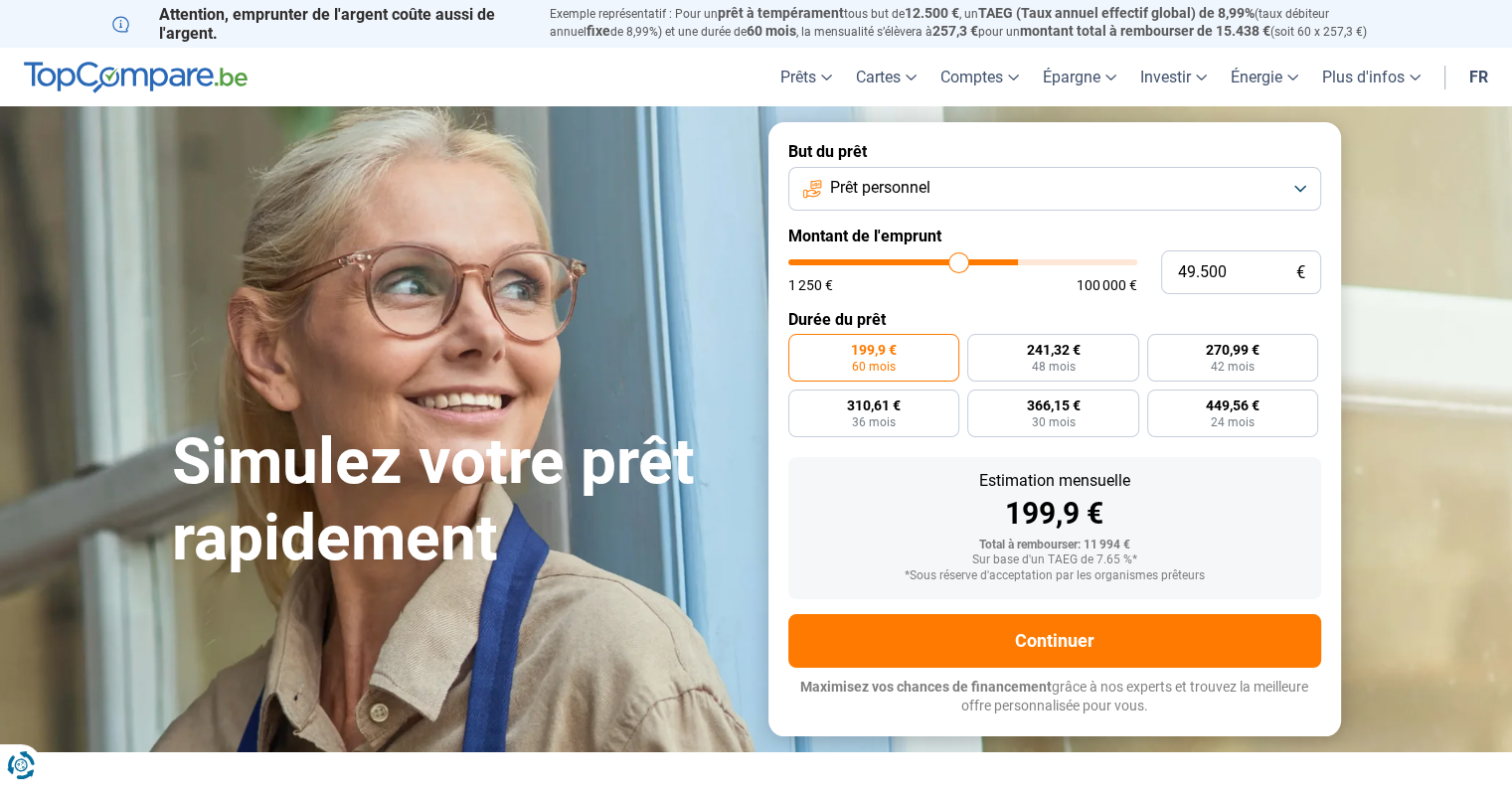 type on "45.750" 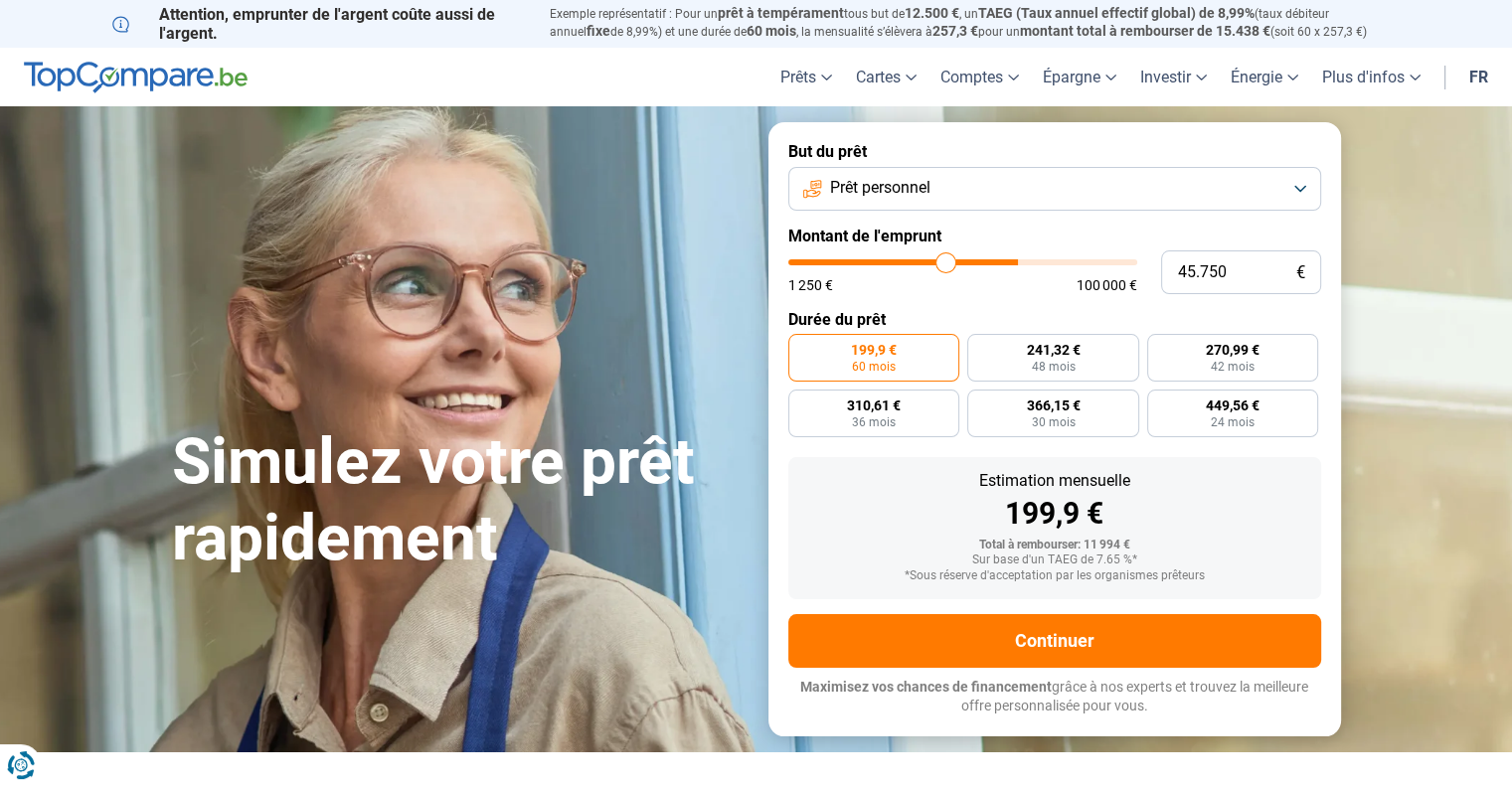 type on "43.250" 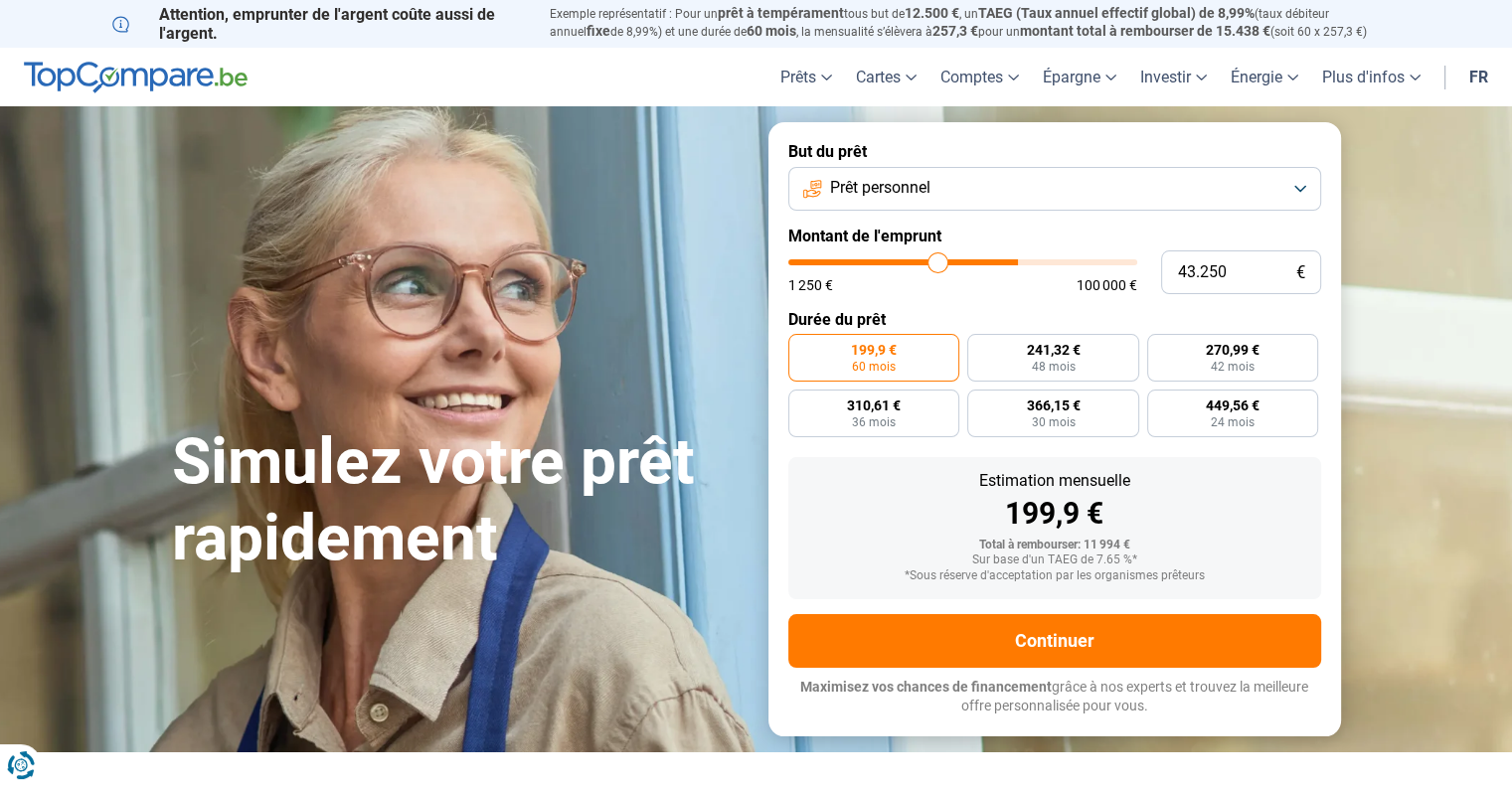 type on "42.000" 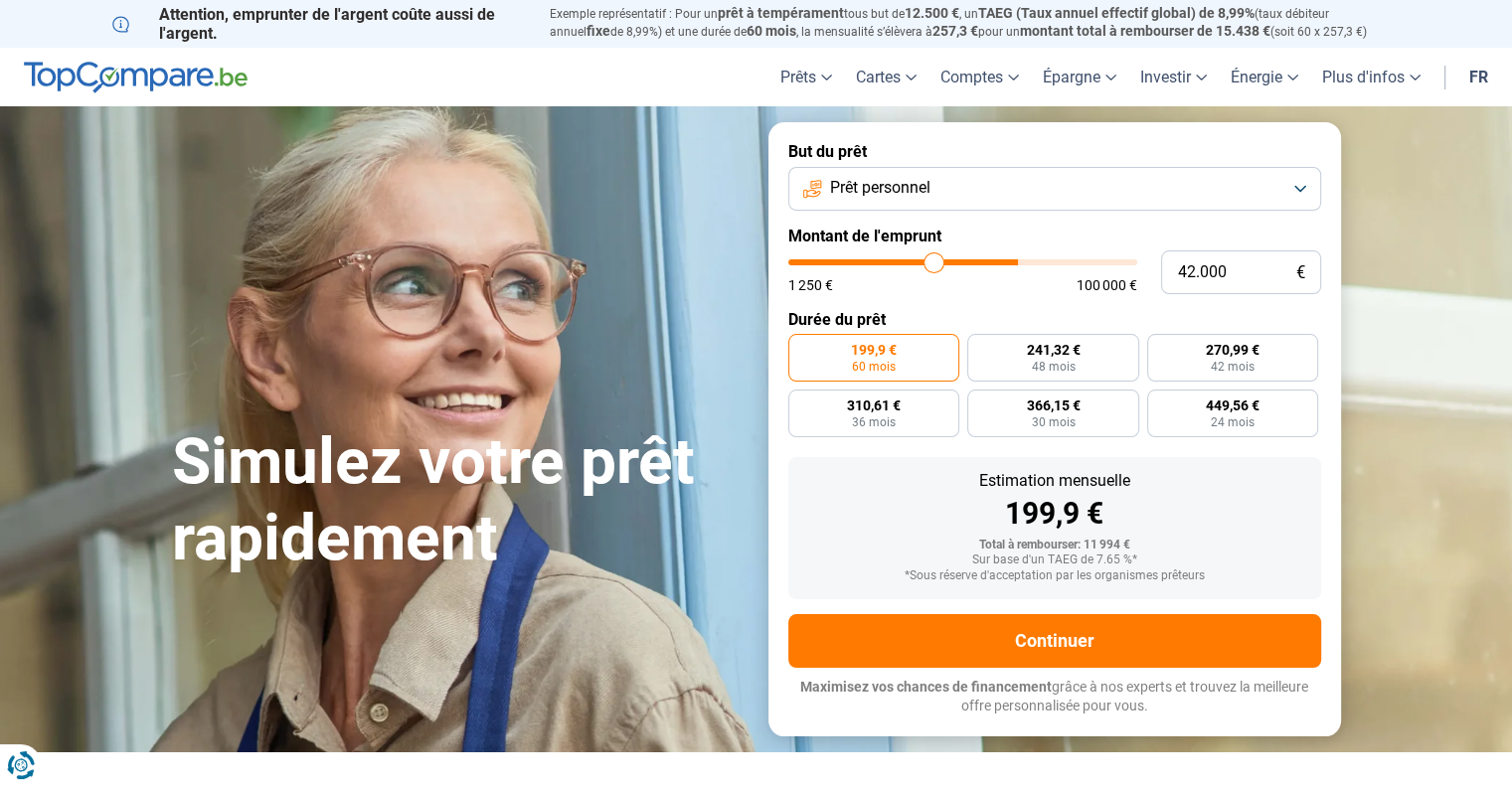 type on "41.500" 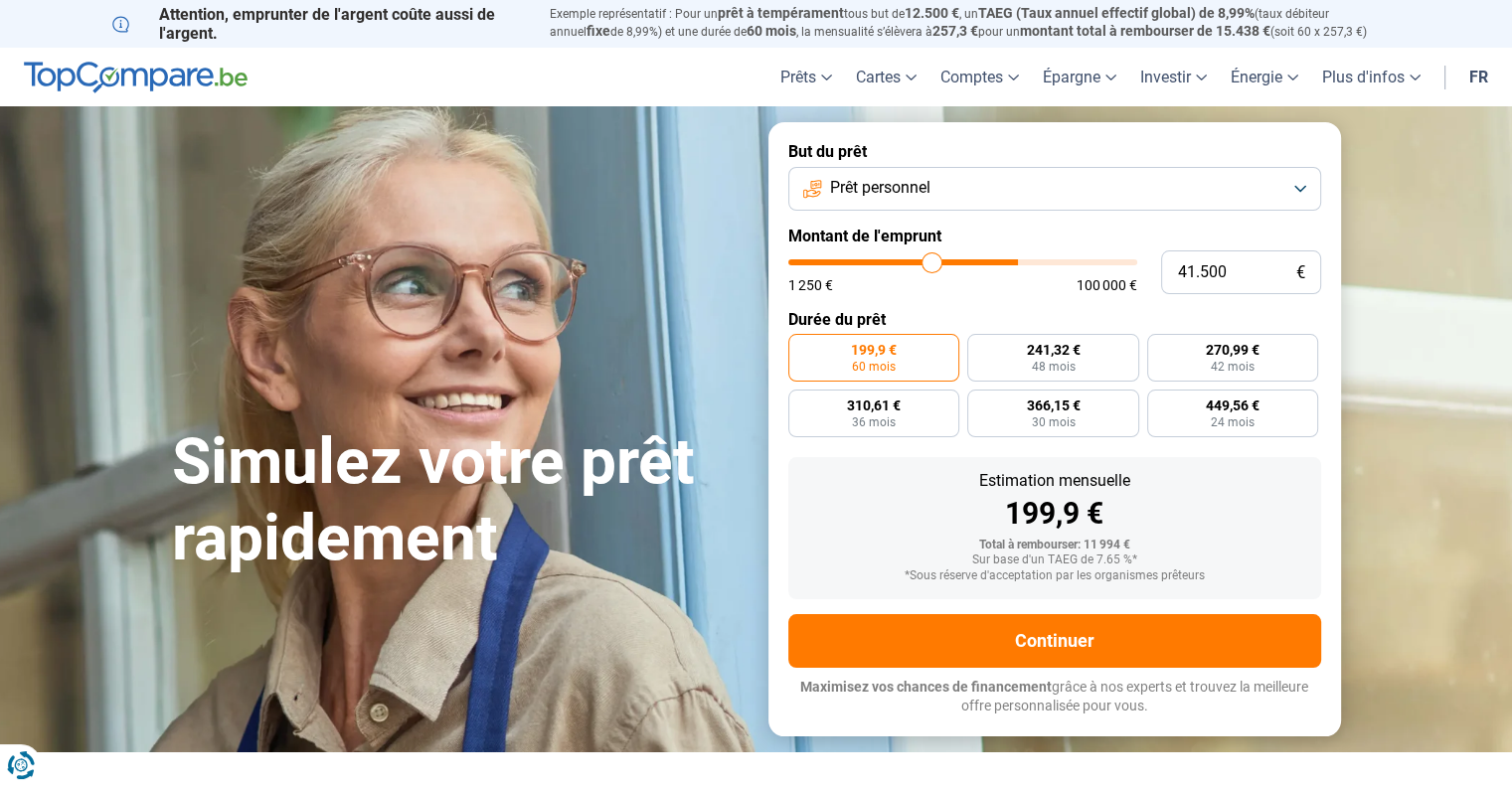 type on "41.250" 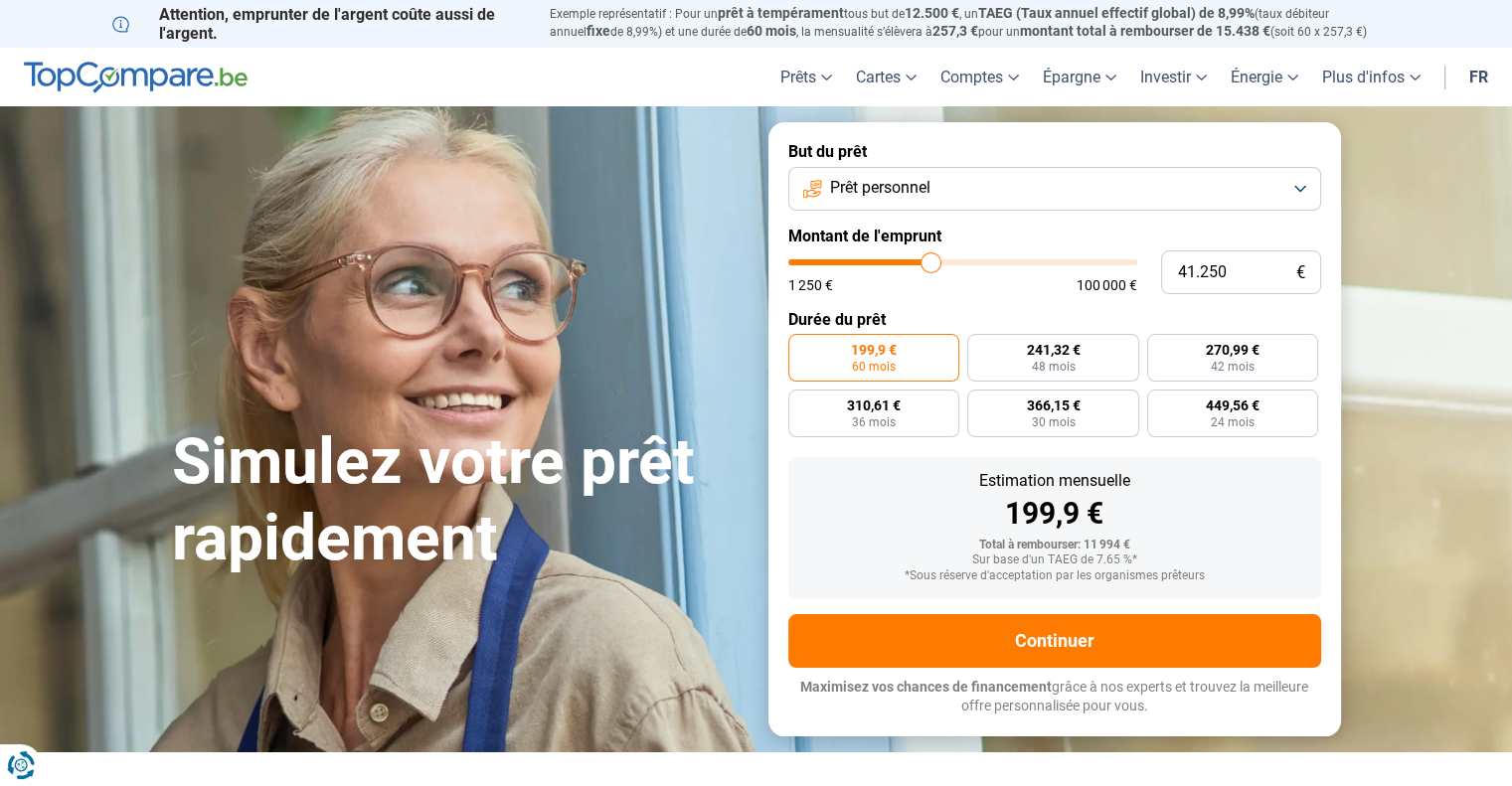 drag, startPoint x: 825, startPoint y: 269, endPoint x: 930, endPoint y: 261, distance: 105.30432 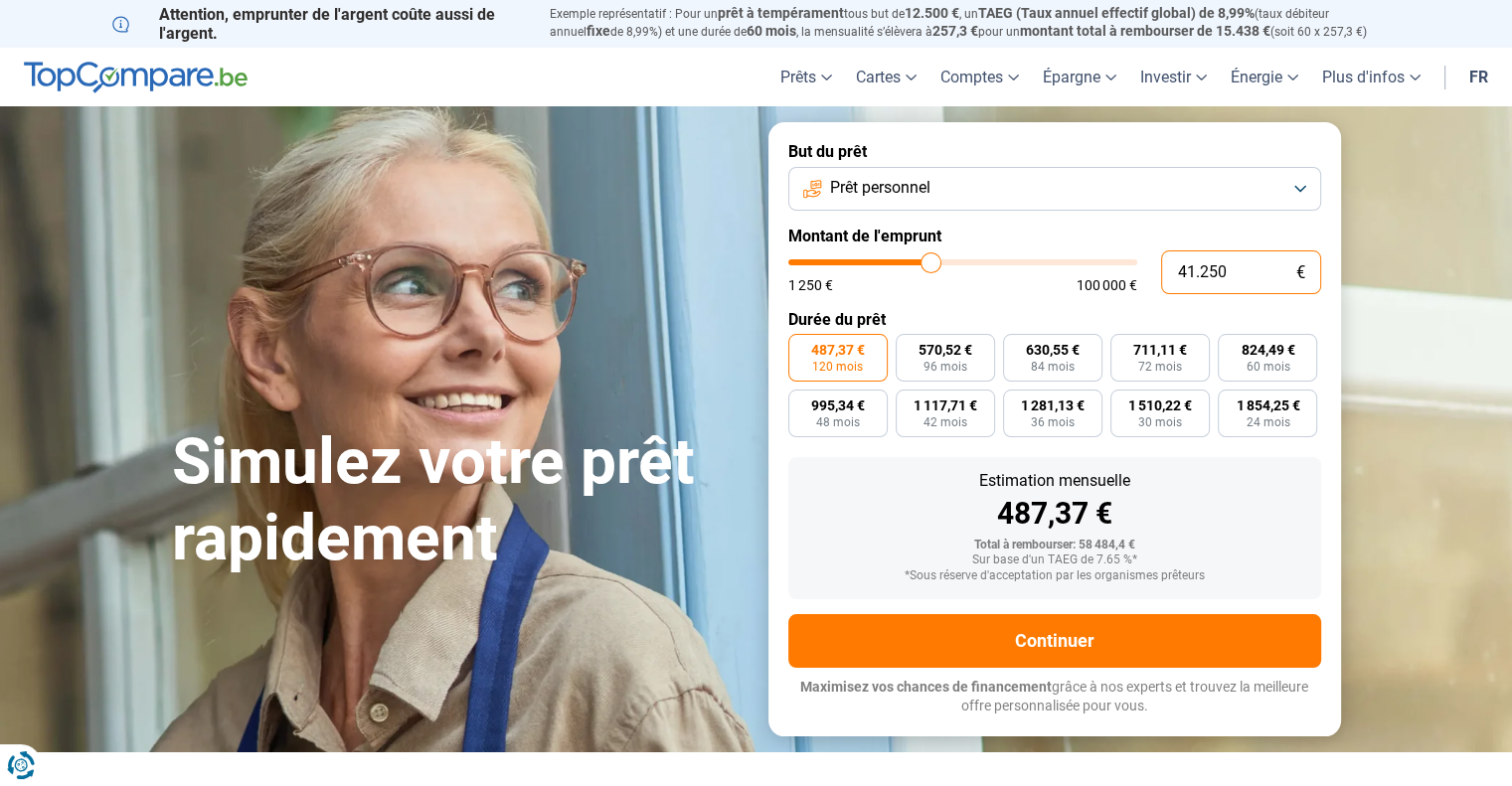 drag, startPoint x: 1208, startPoint y: 279, endPoint x: 1230, endPoint y: 273, distance: 22.803509 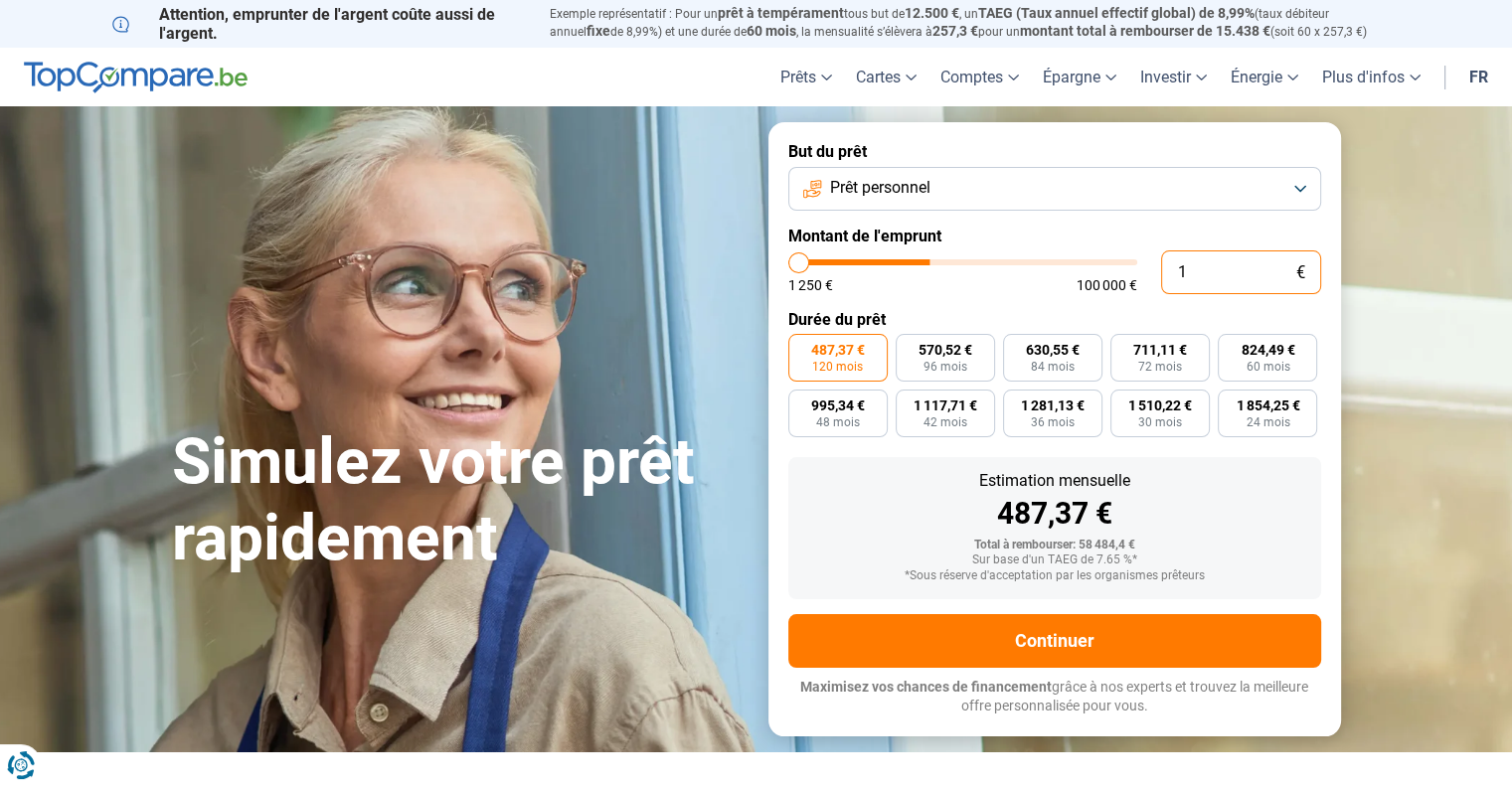 type on "15" 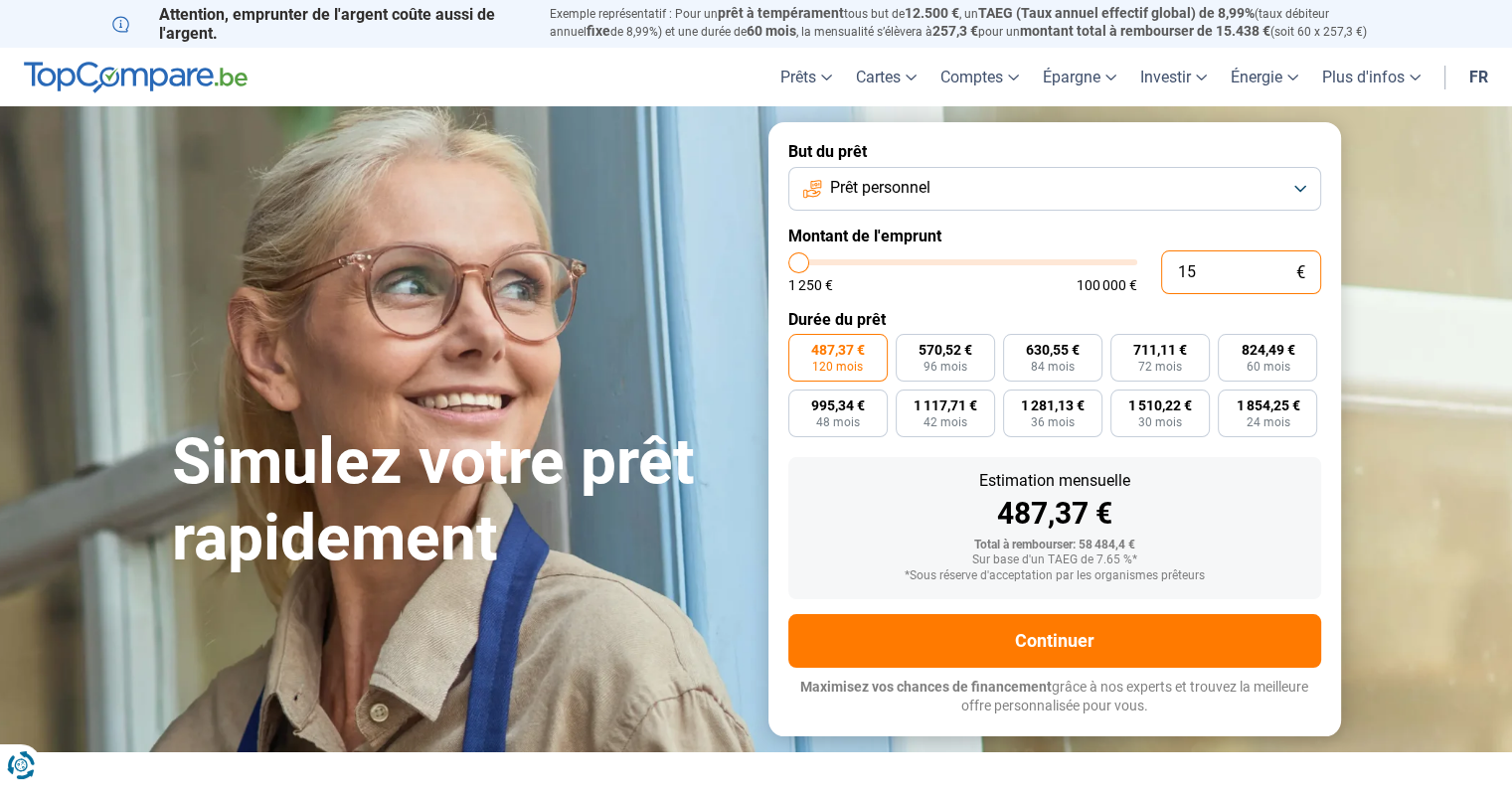 type on "150" 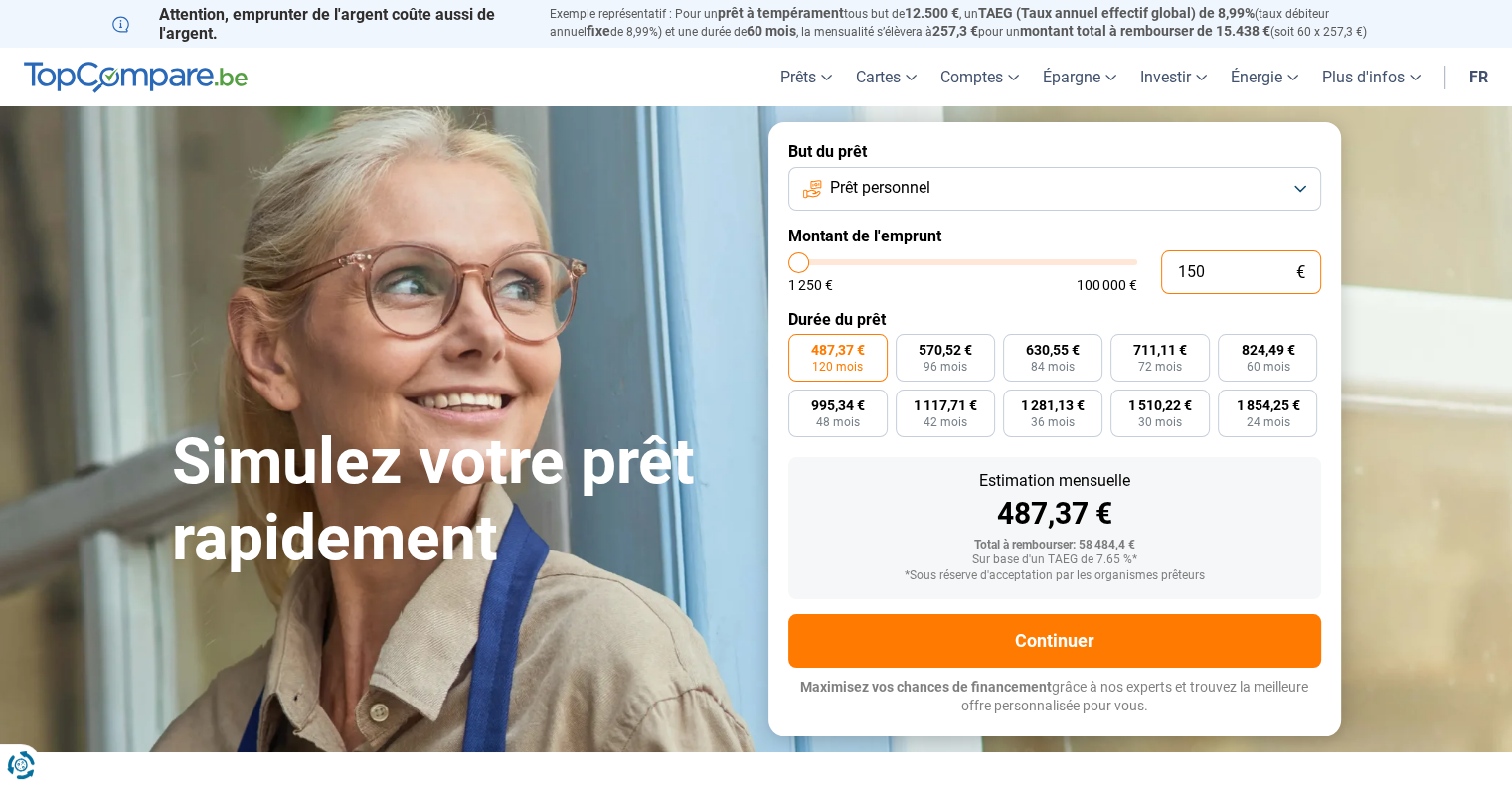 type on "1.500" 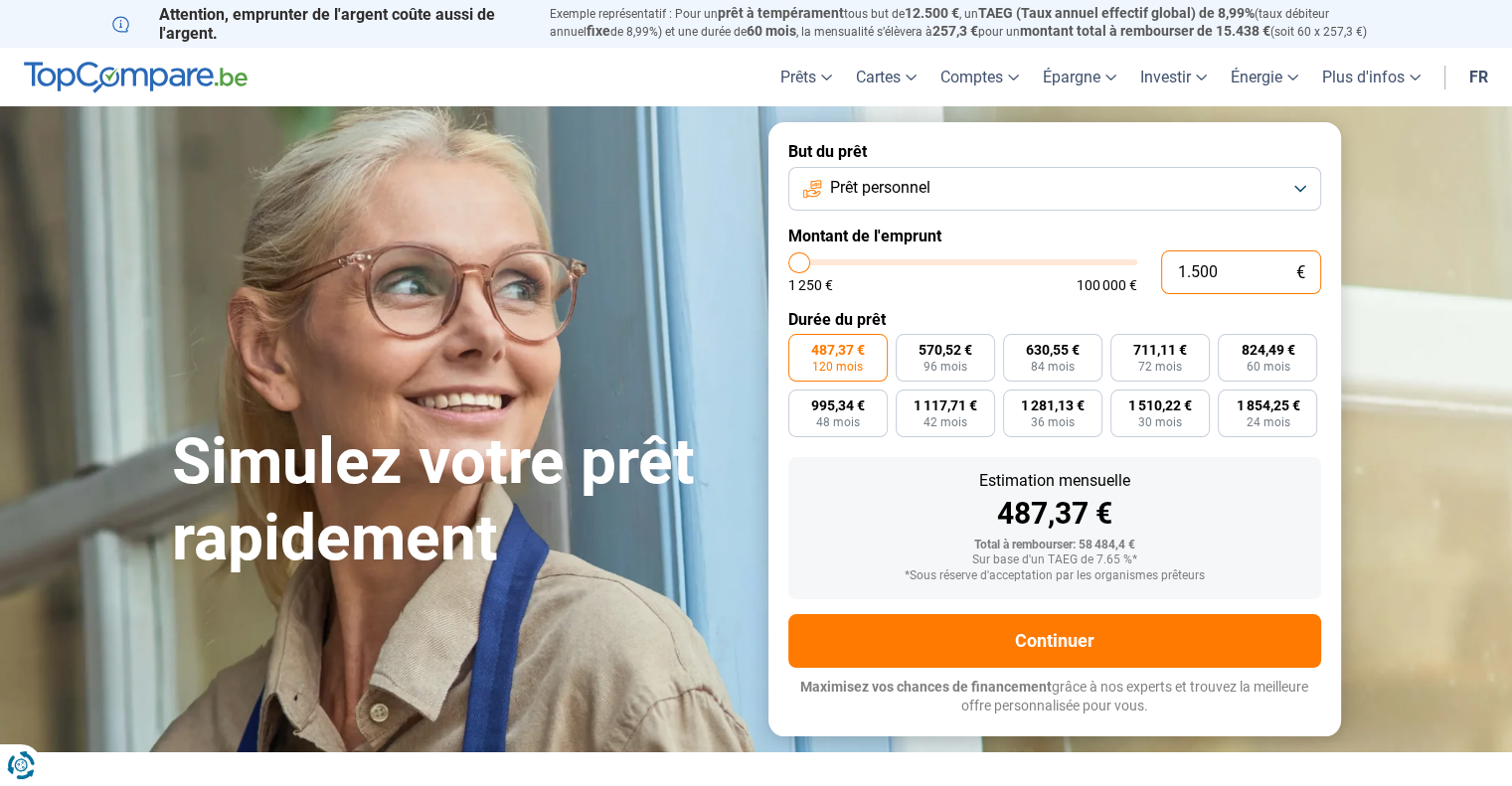 type on "15.000" 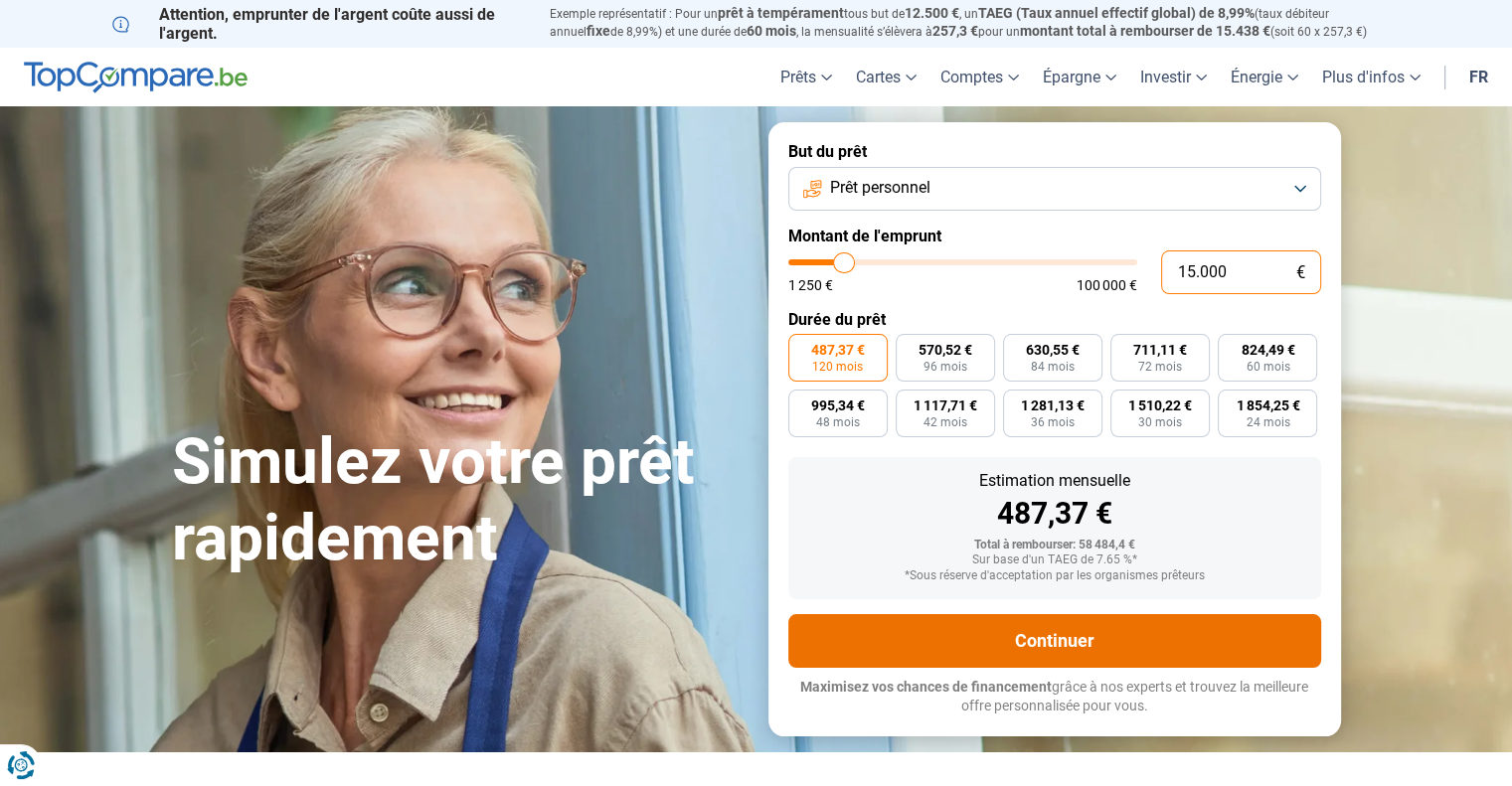 radio on "true" 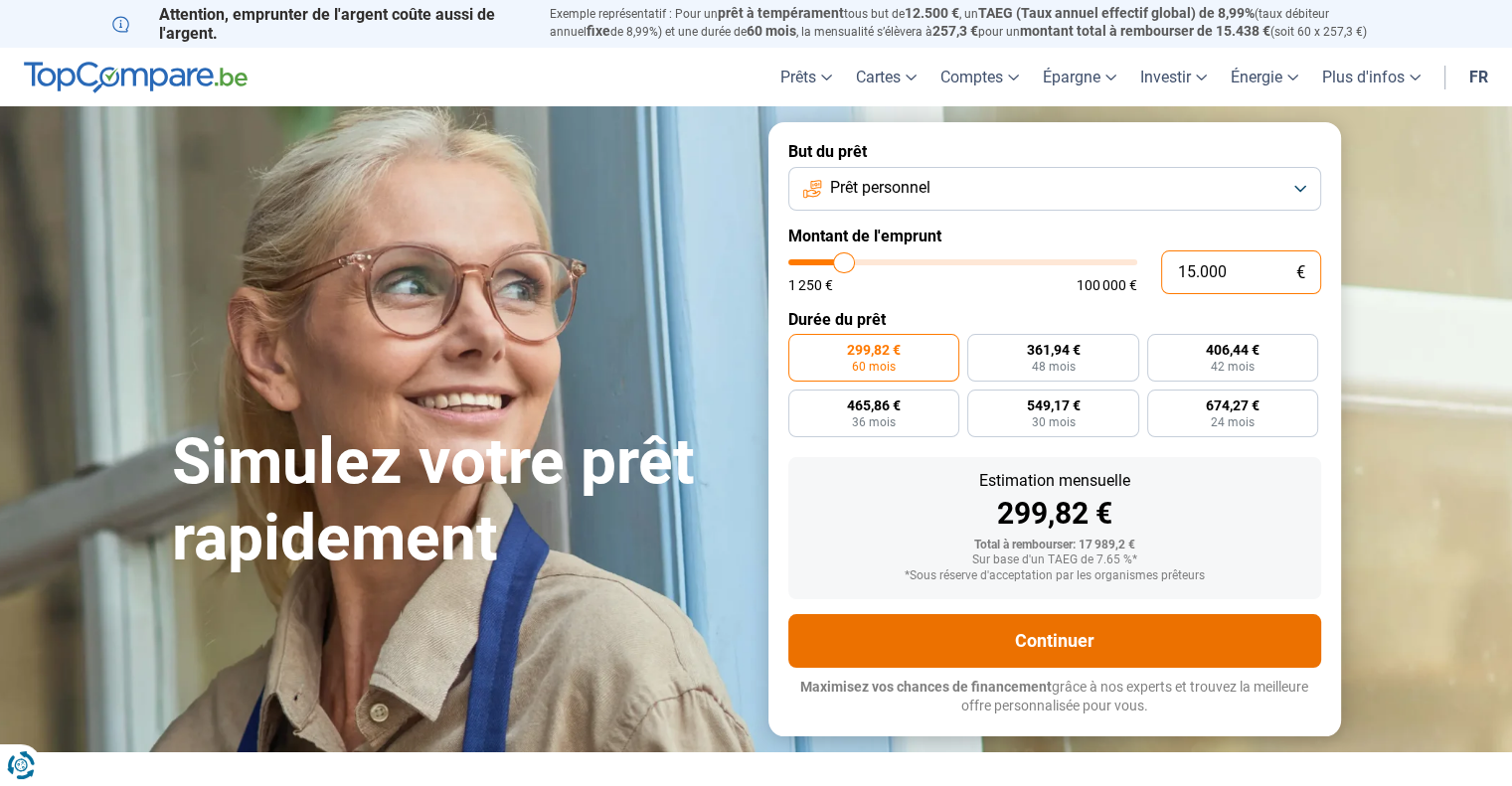 type on "15.000" 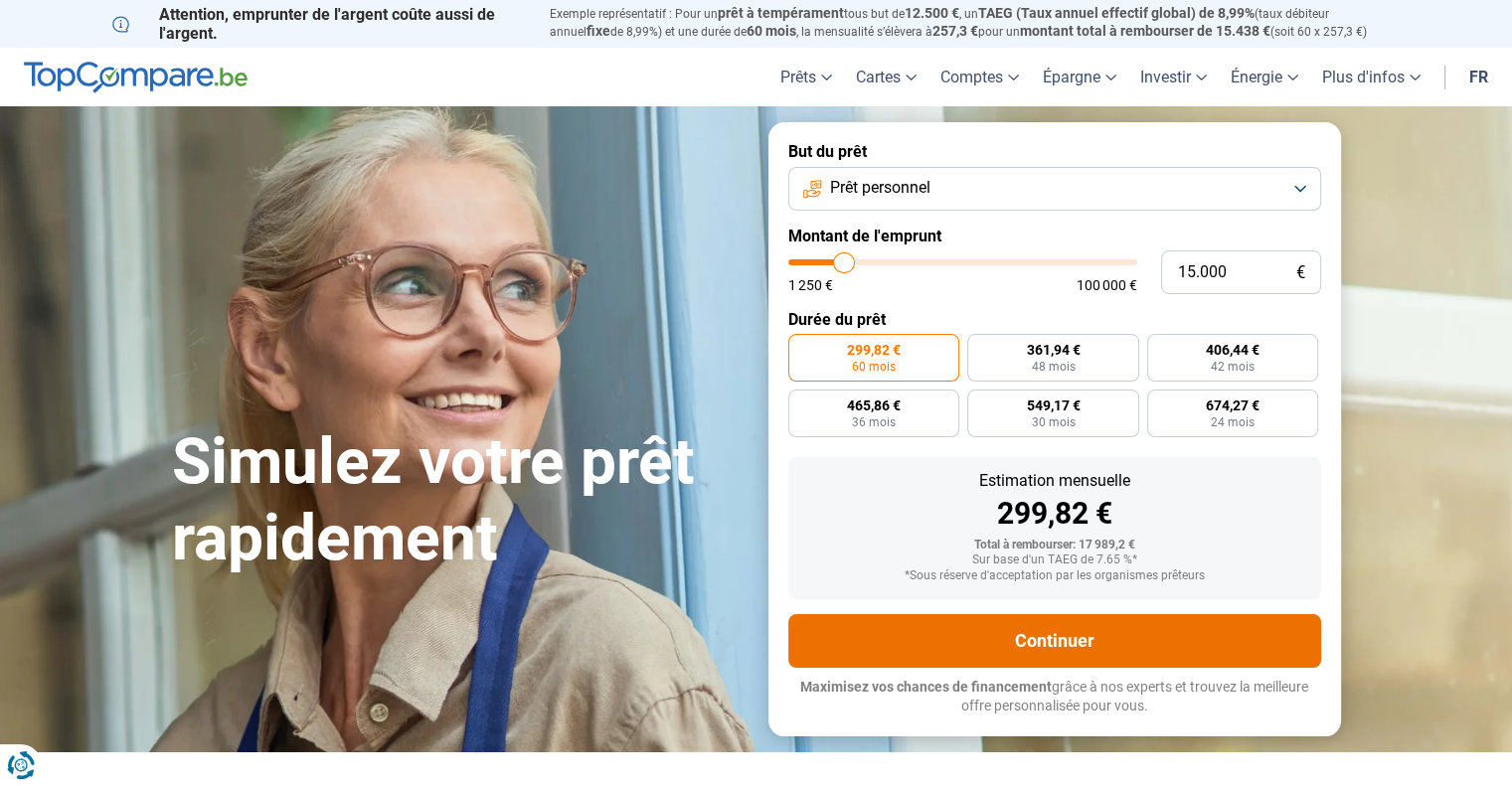 click on "Continuer" at bounding box center (1055, 641) 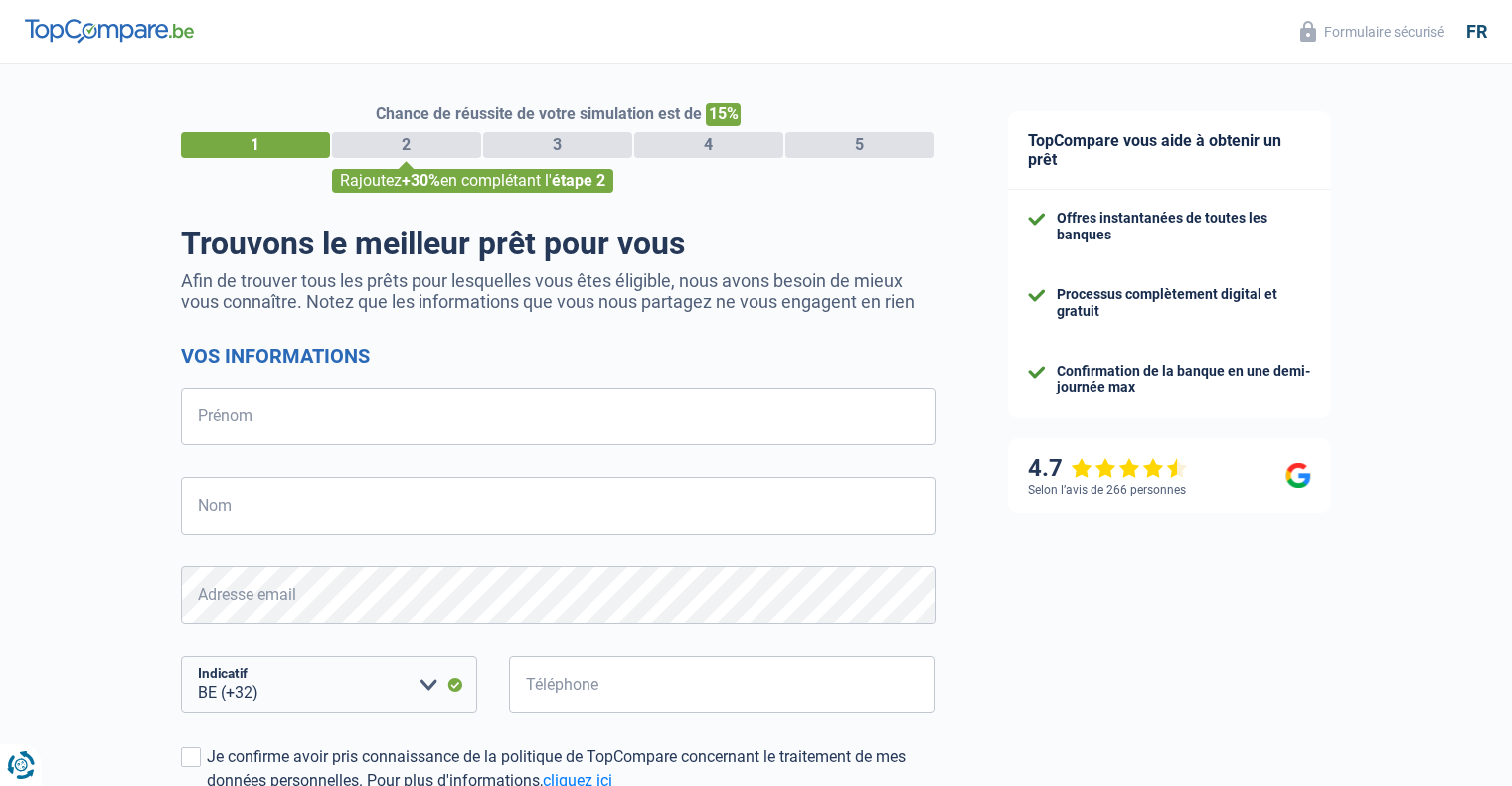 select on "32" 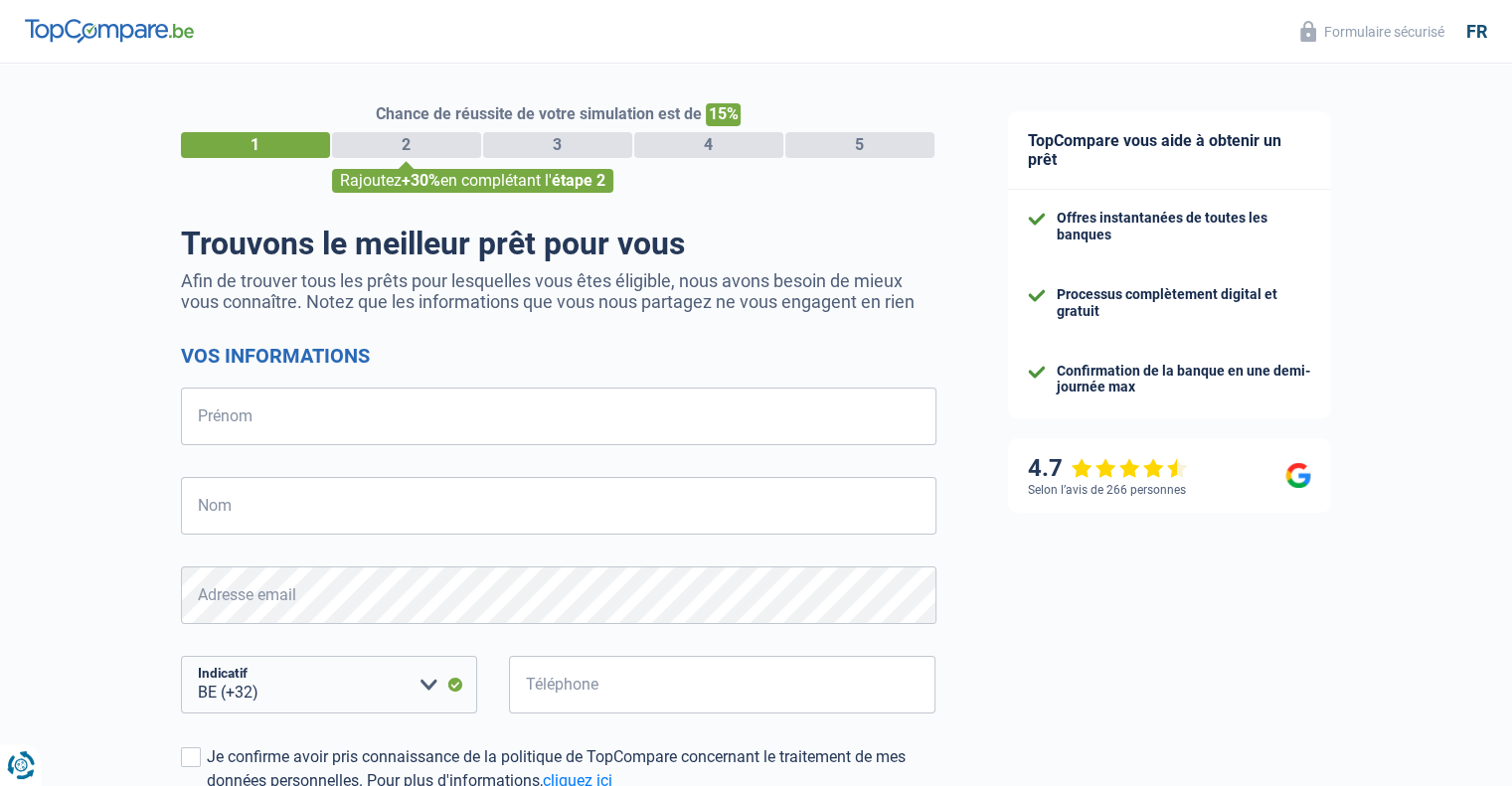scroll, scrollTop: 0, scrollLeft: 0, axis: both 